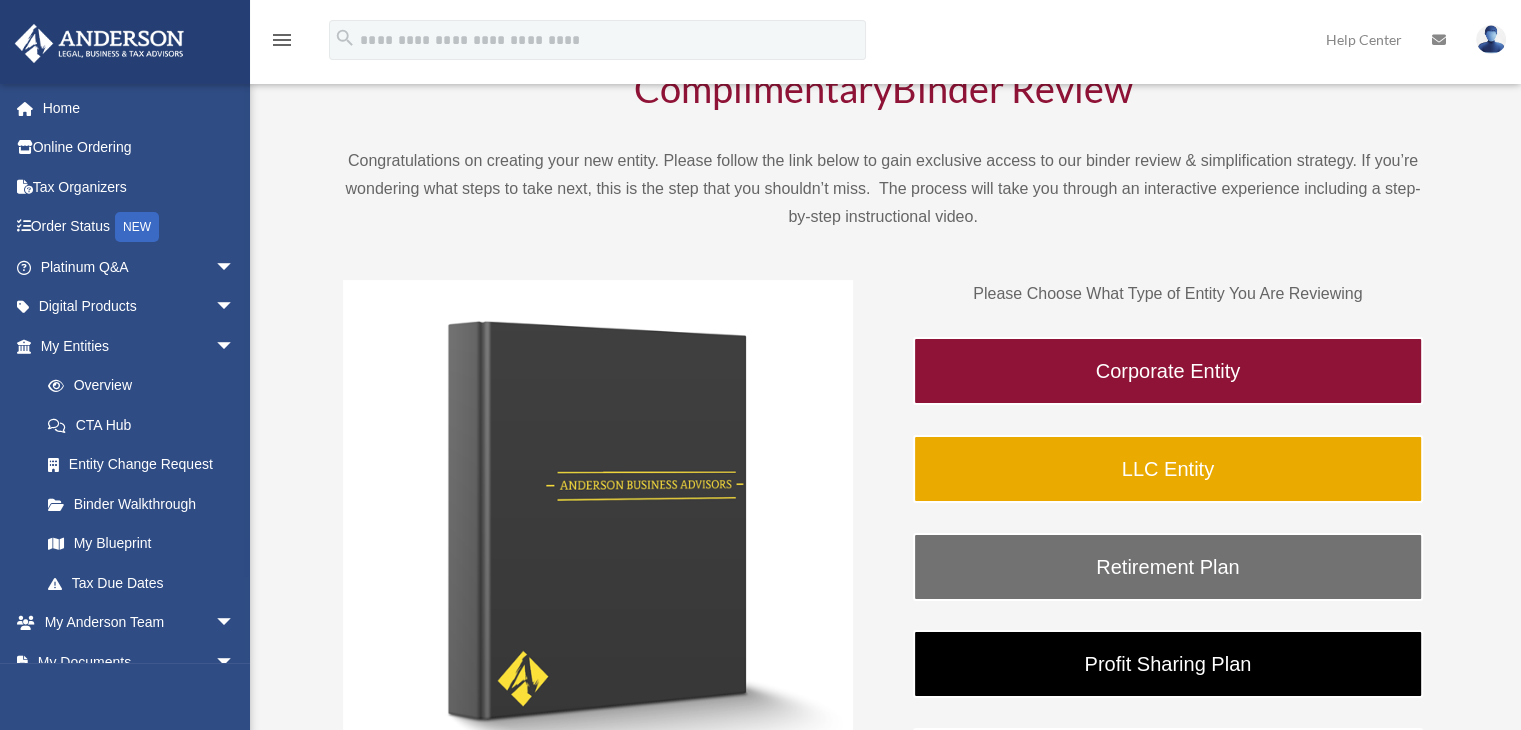 scroll, scrollTop: 133, scrollLeft: 0, axis: vertical 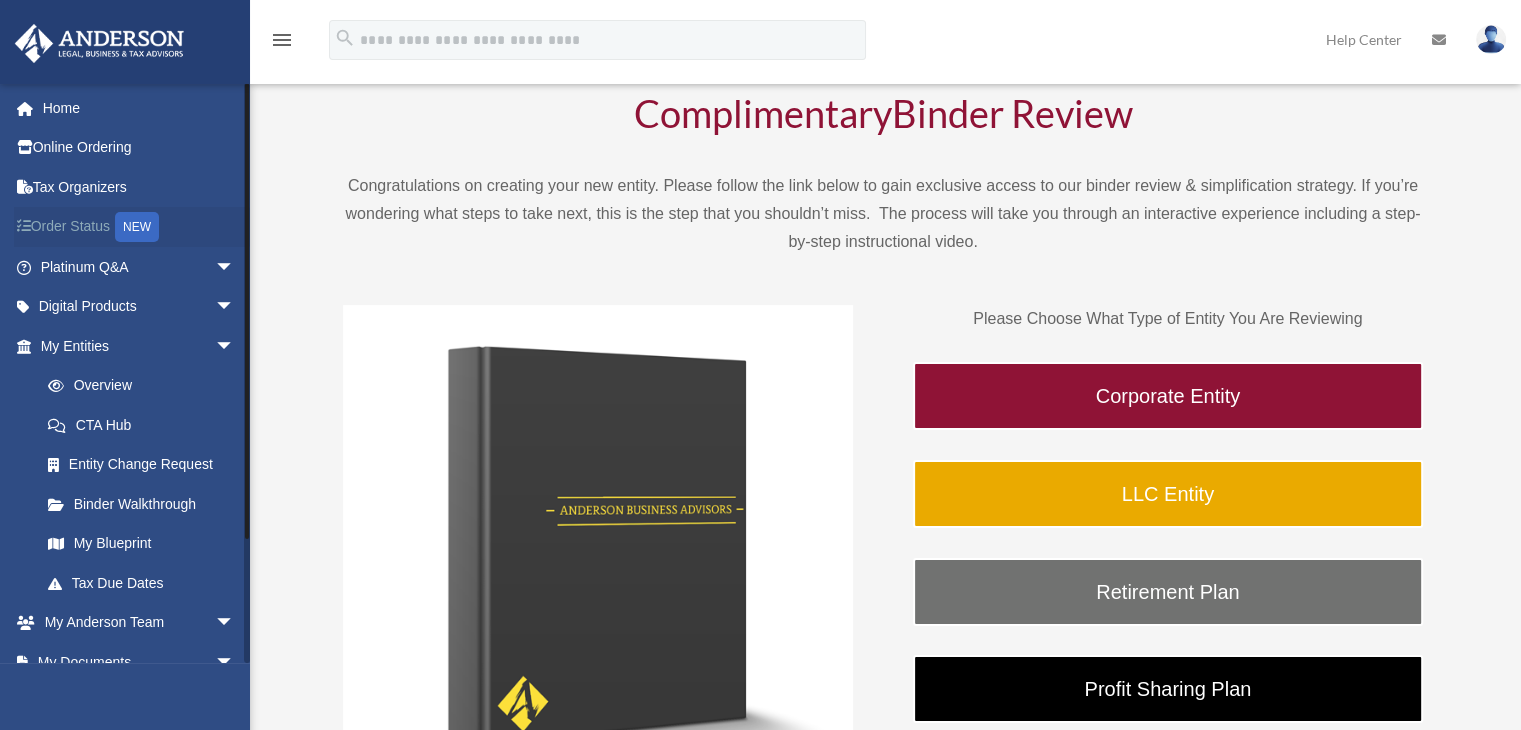 click on "Order Status  NEW" at bounding box center [139, 227] 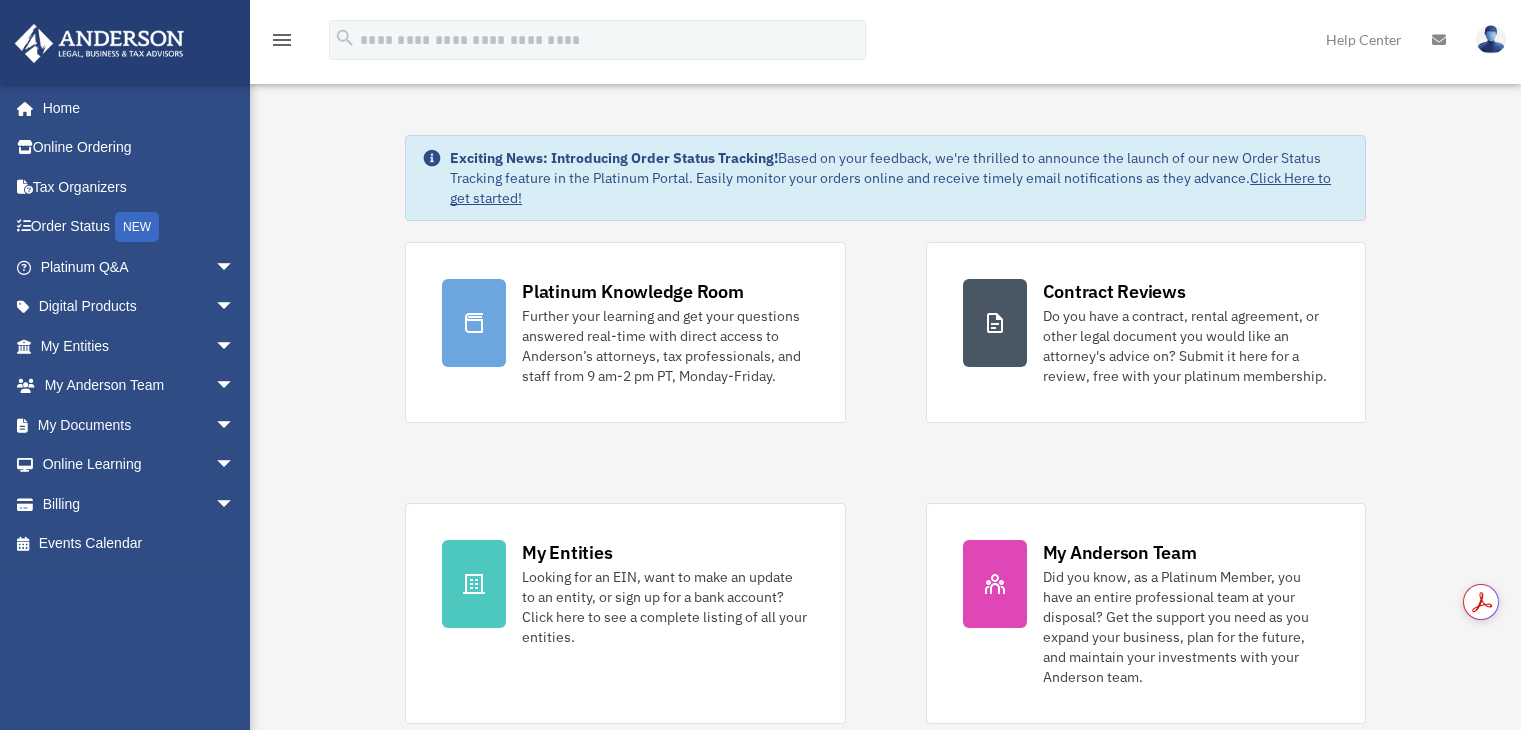 scroll, scrollTop: 0, scrollLeft: 0, axis: both 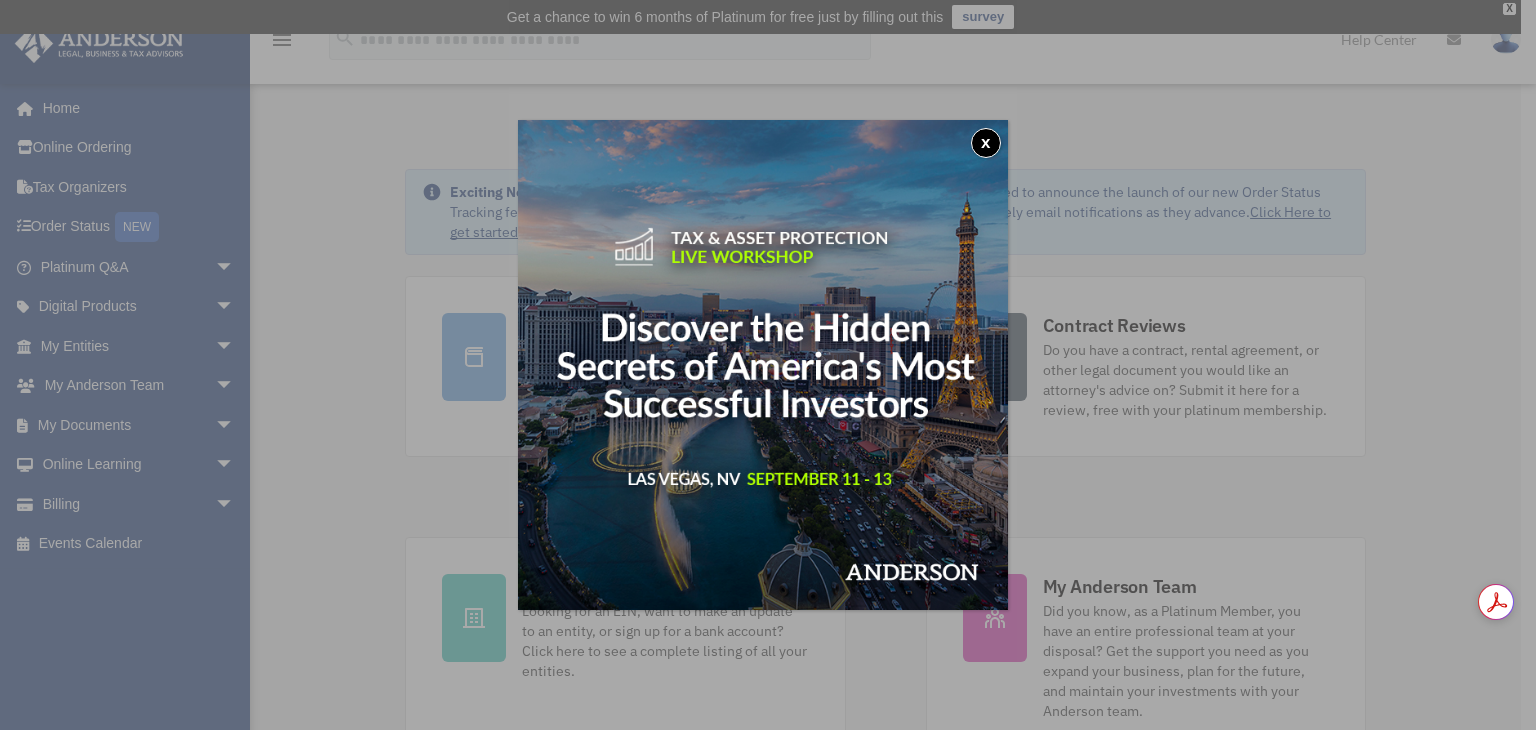 click on "x" at bounding box center (986, 143) 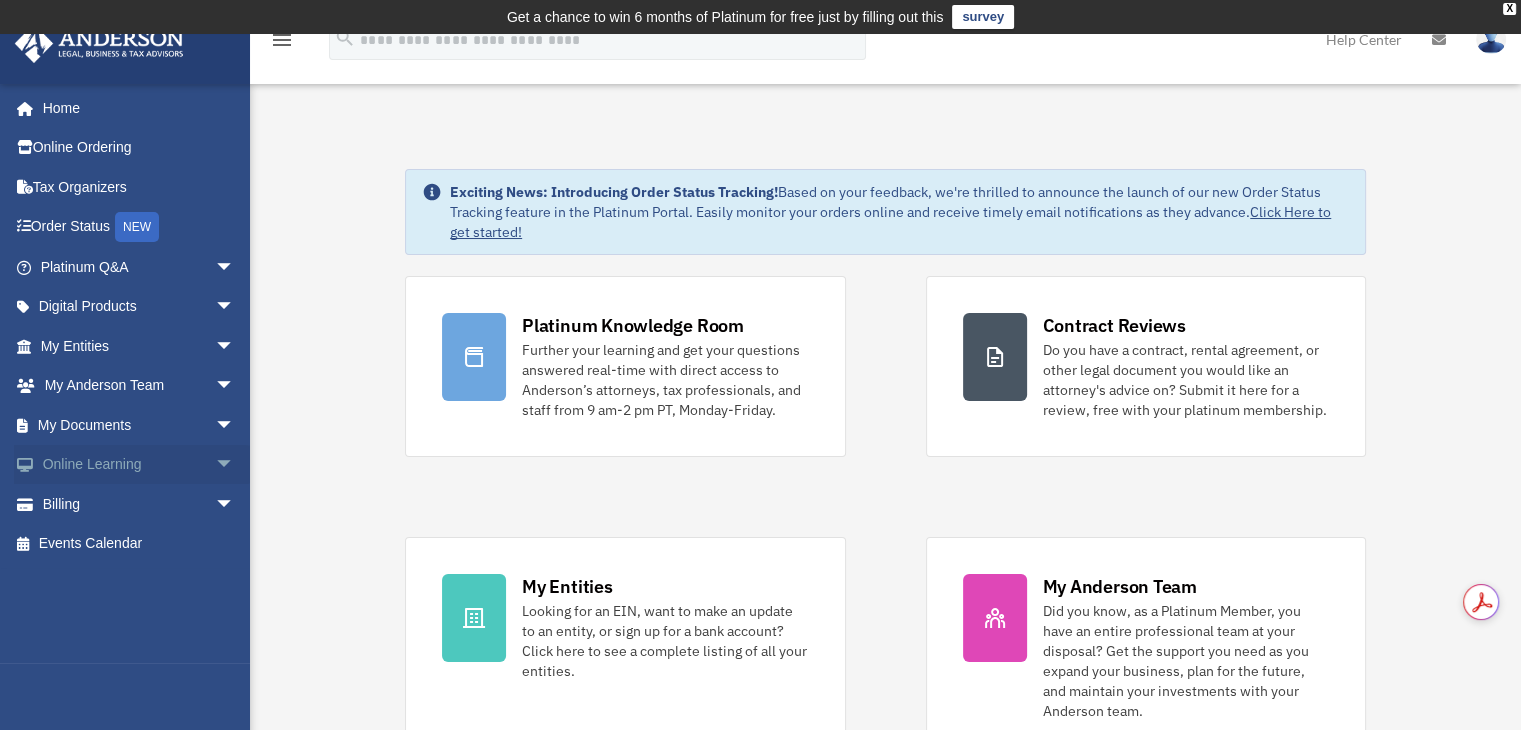 click on "Online Learning arrow_drop_down" at bounding box center (139, 465) 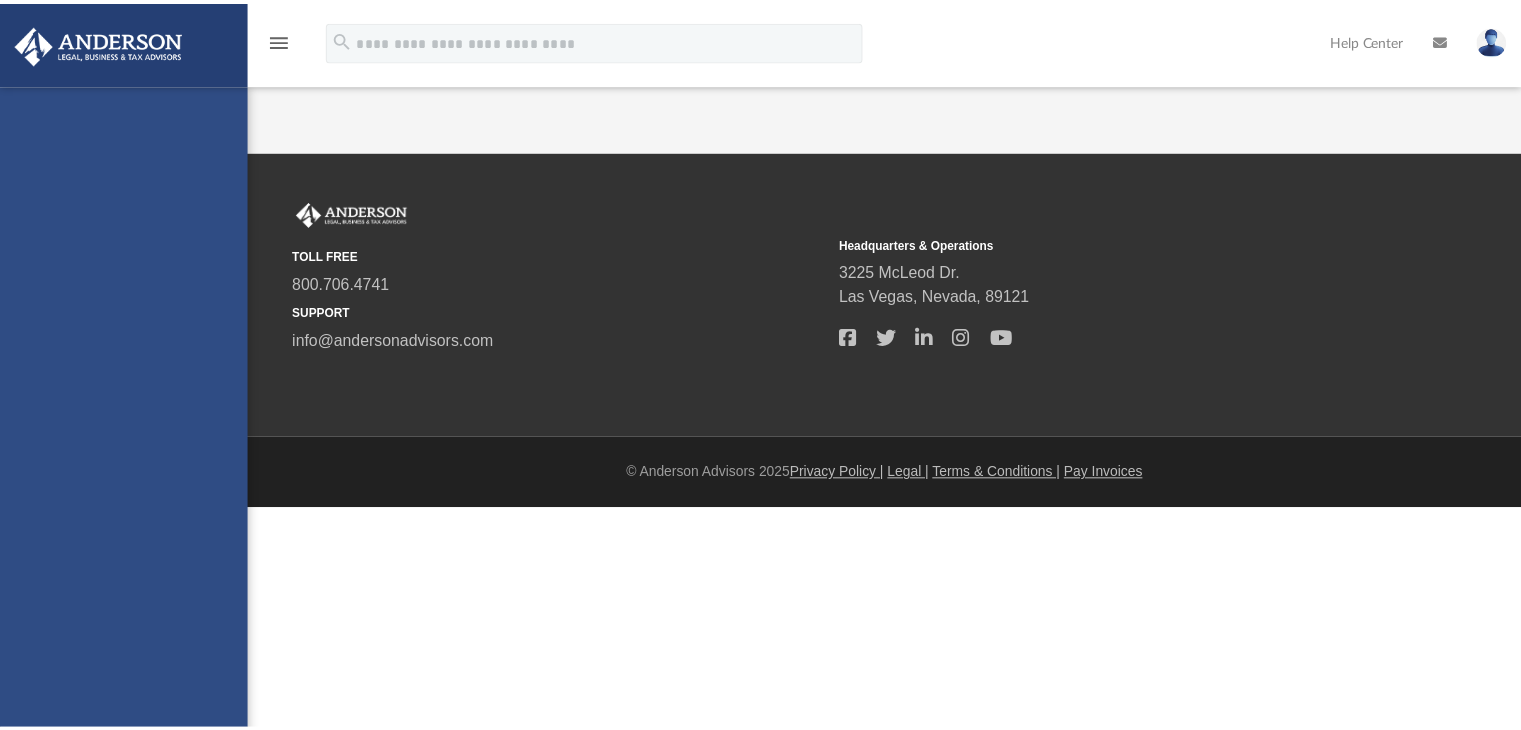 scroll, scrollTop: 0, scrollLeft: 0, axis: both 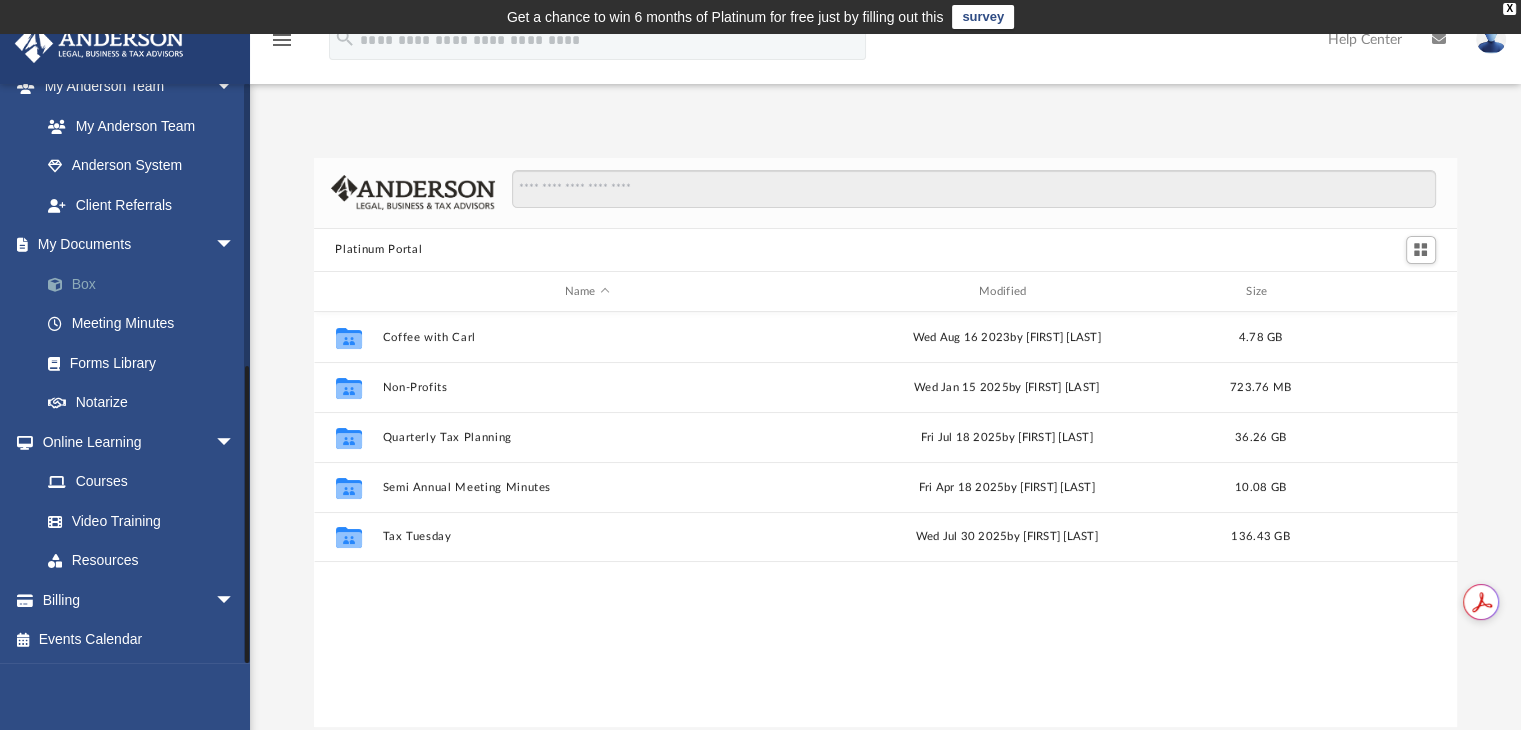 click on "Box" at bounding box center [146, 284] 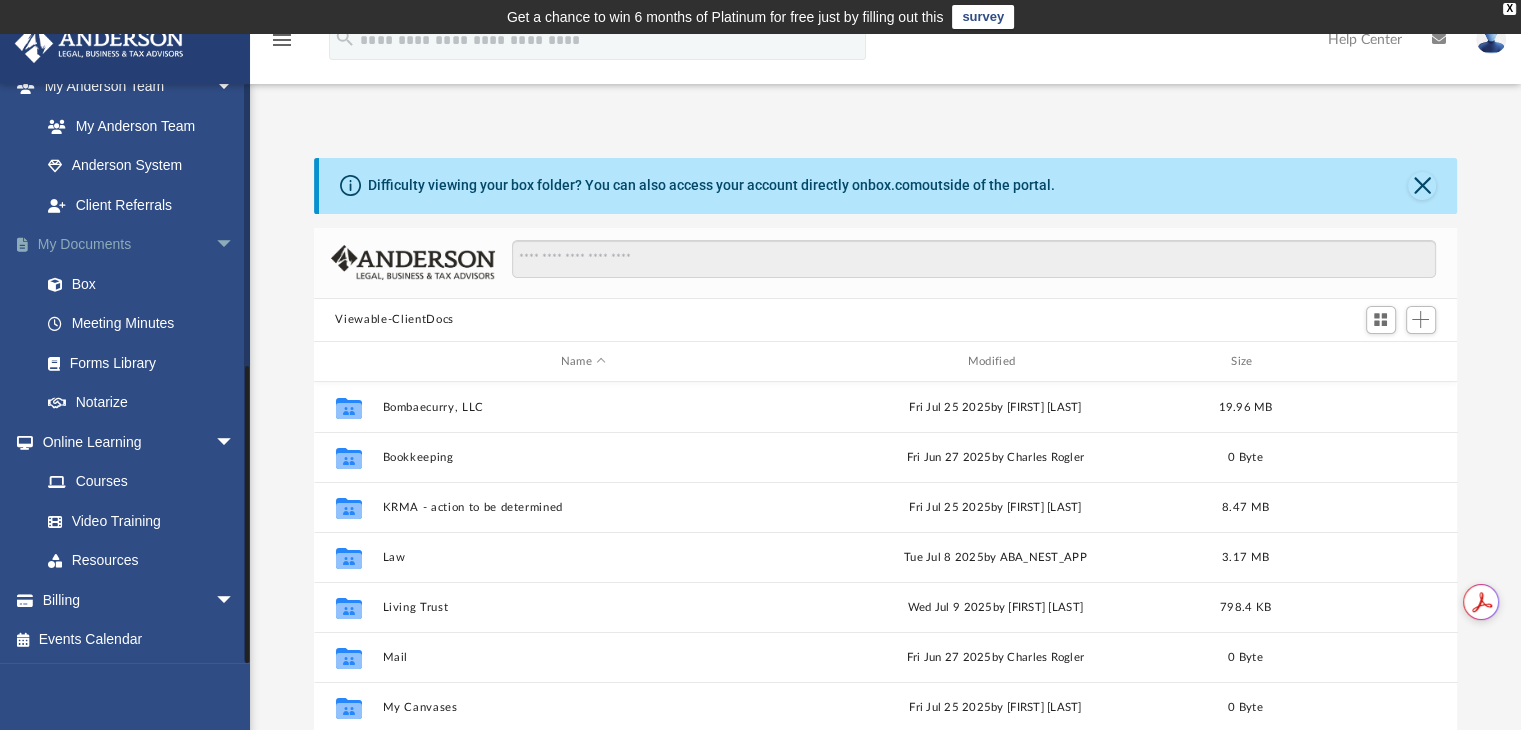 scroll, scrollTop: 16, scrollLeft: 16, axis: both 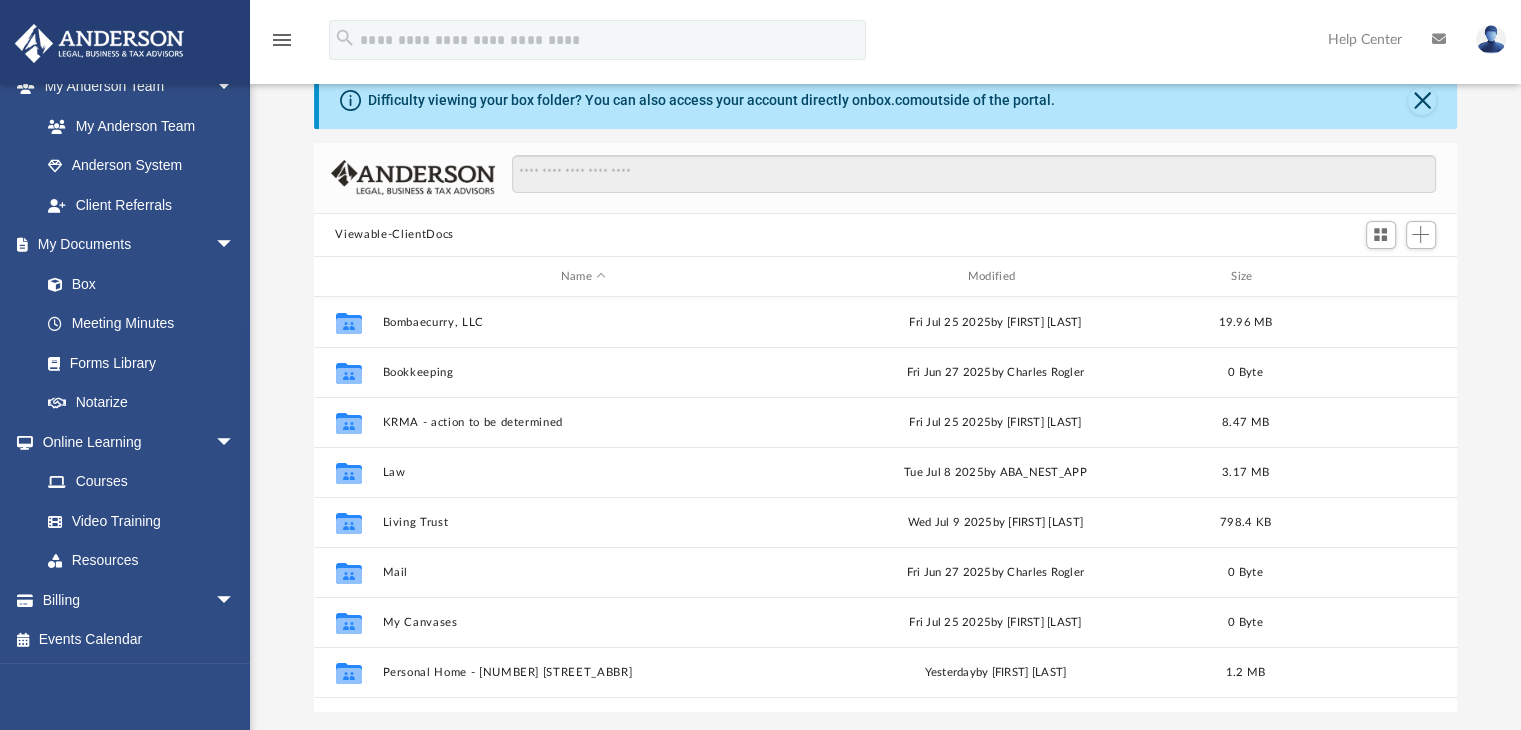 click at bounding box center [413, 177] 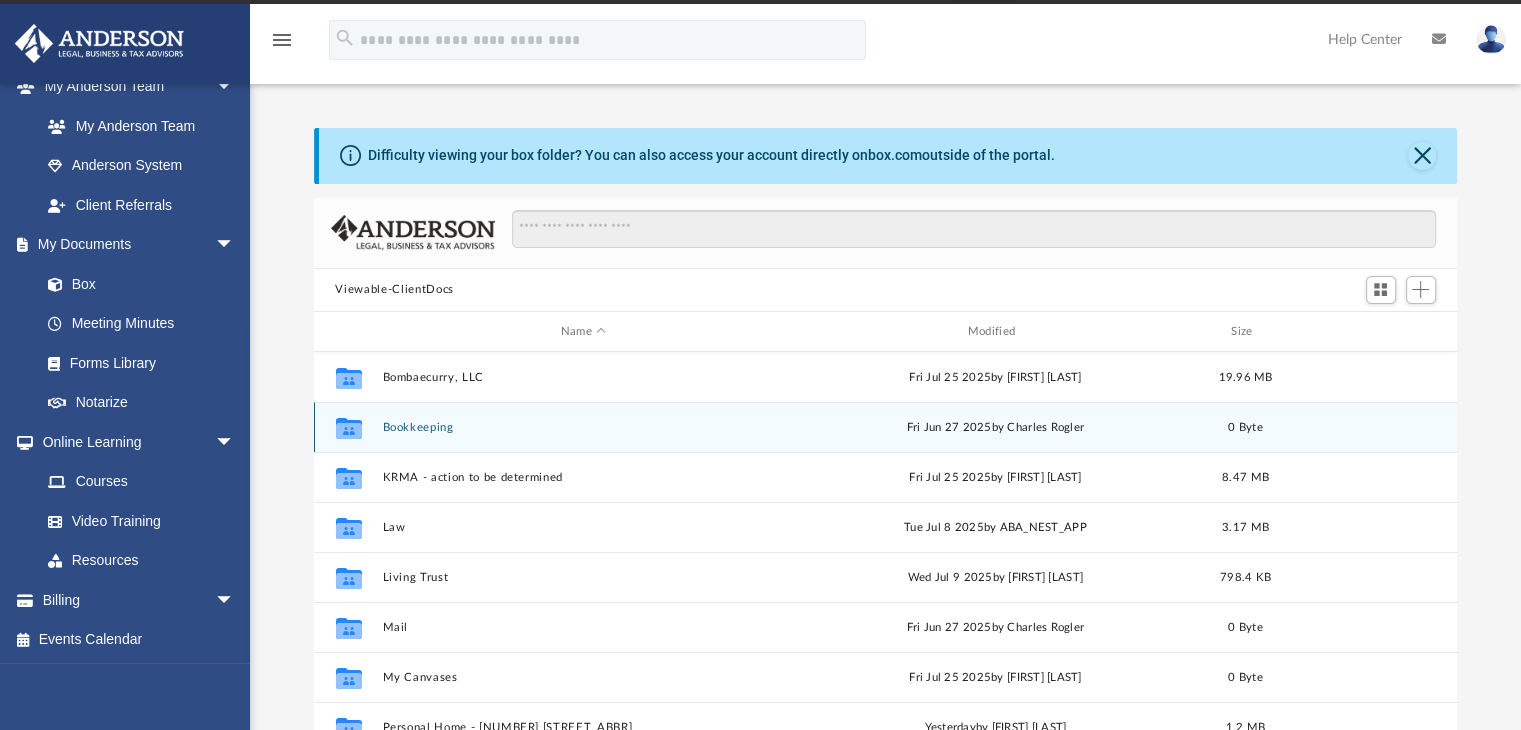 scroll, scrollTop: 0, scrollLeft: 0, axis: both 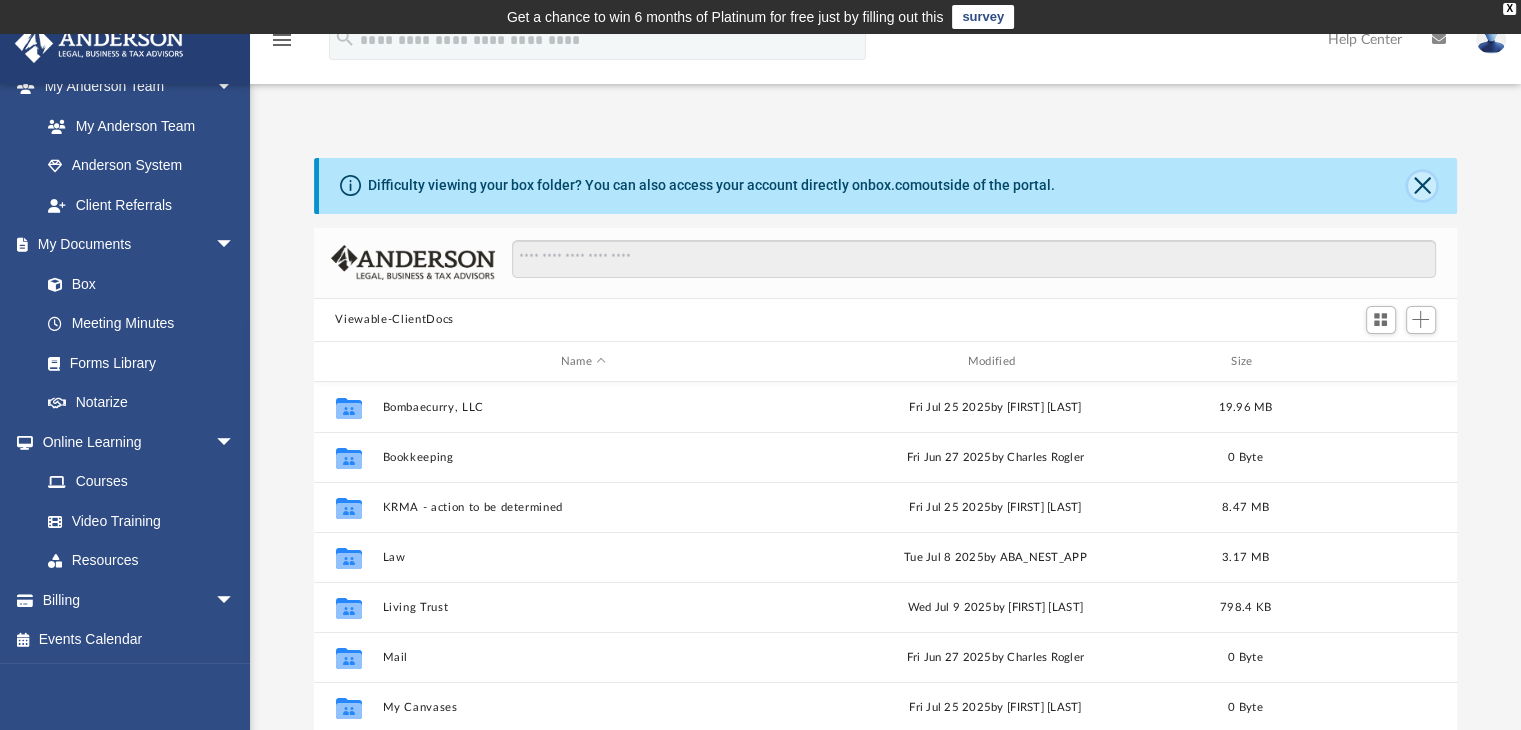 click 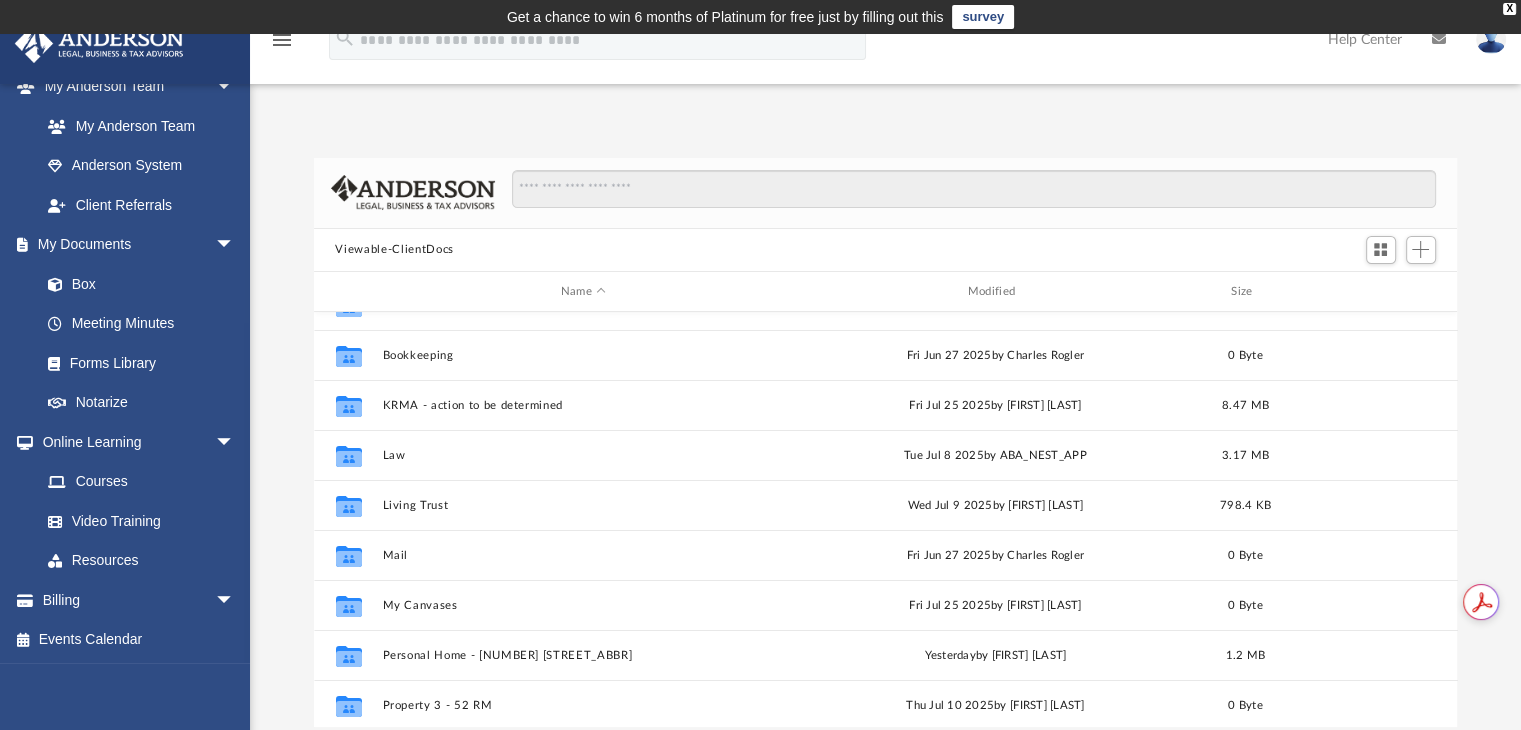 scroll, scrollTop: 0, scrollLeft: 0, axis: both 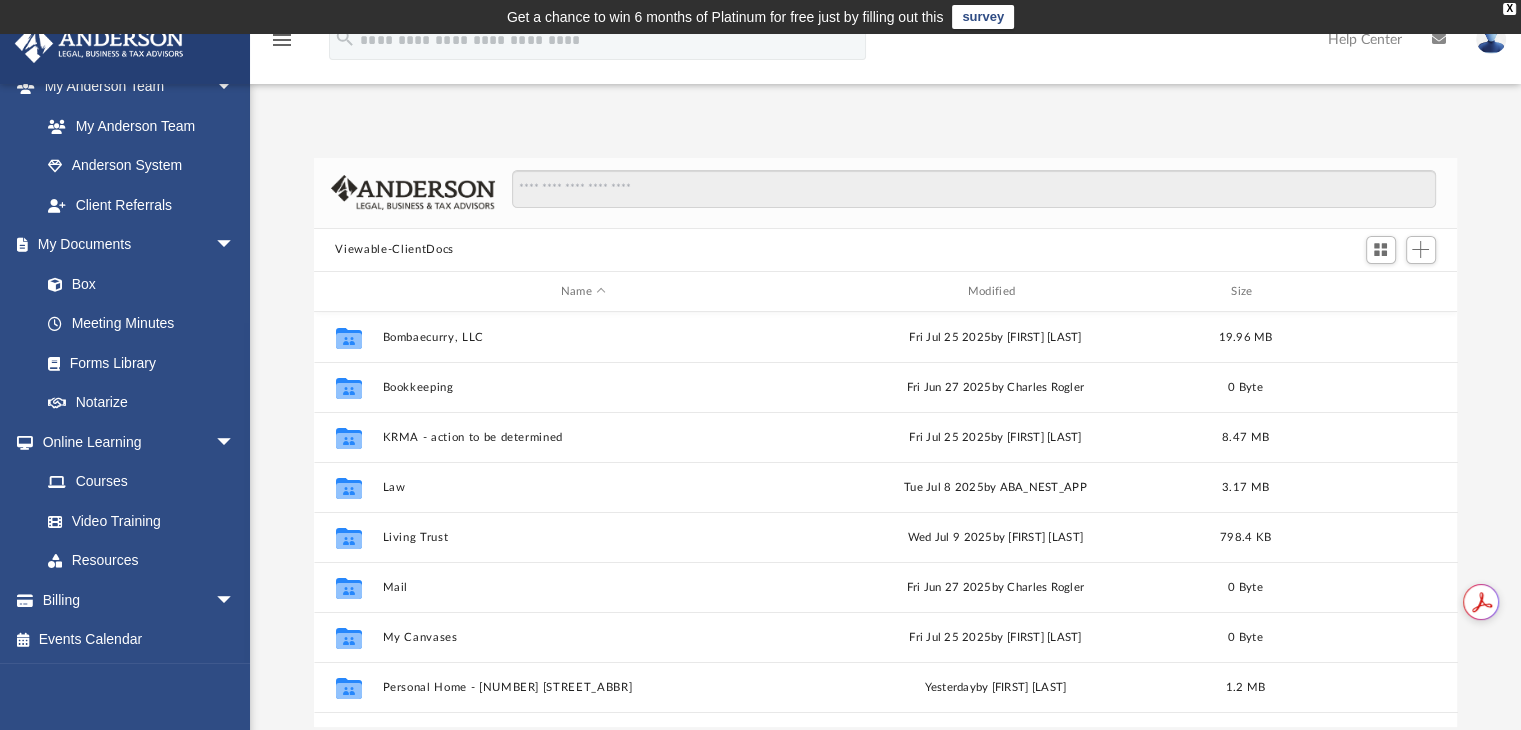click on "Viewable-ClientDocs" at bounding box center [394, 250] 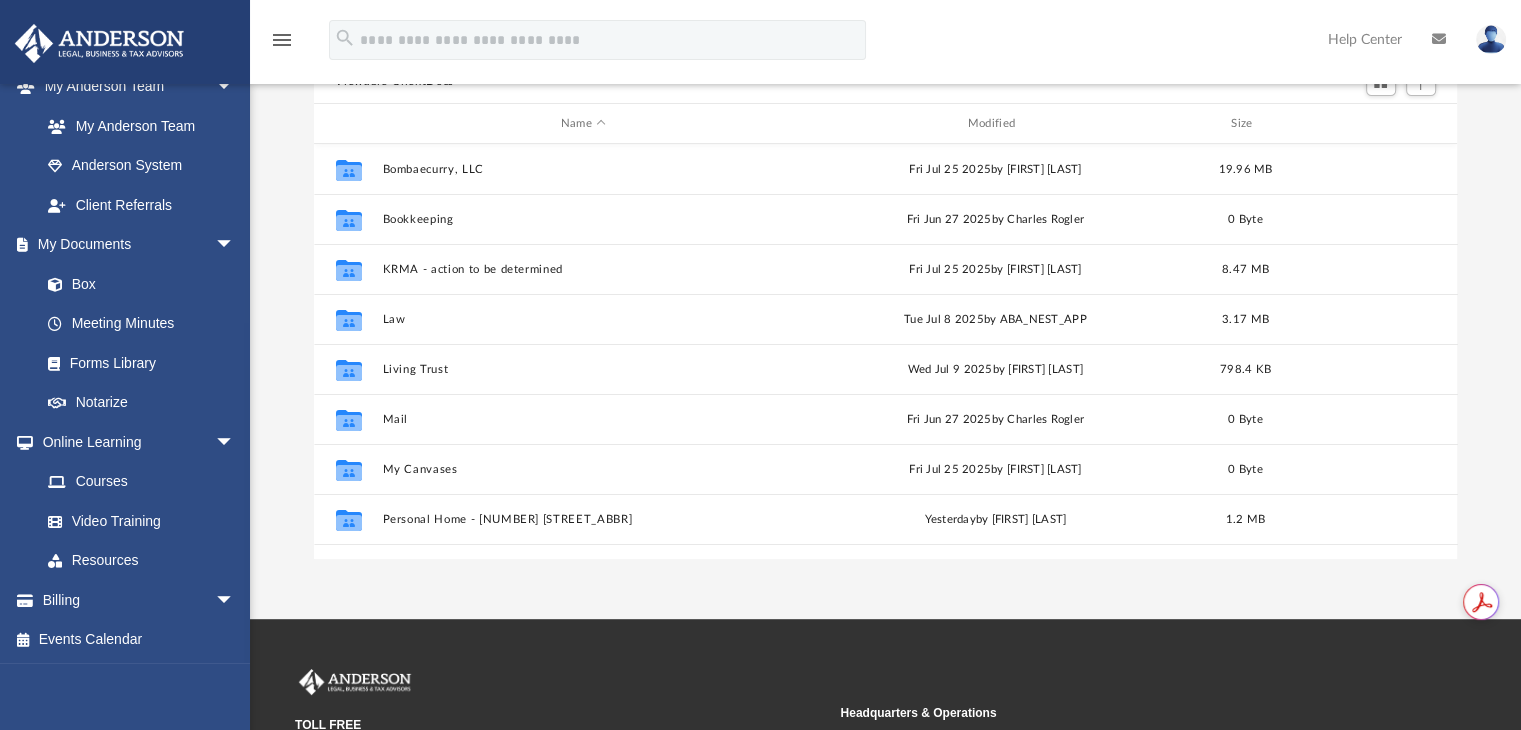 scroll, scrollTop: 200, scrollLeft: 0, axis: vertical 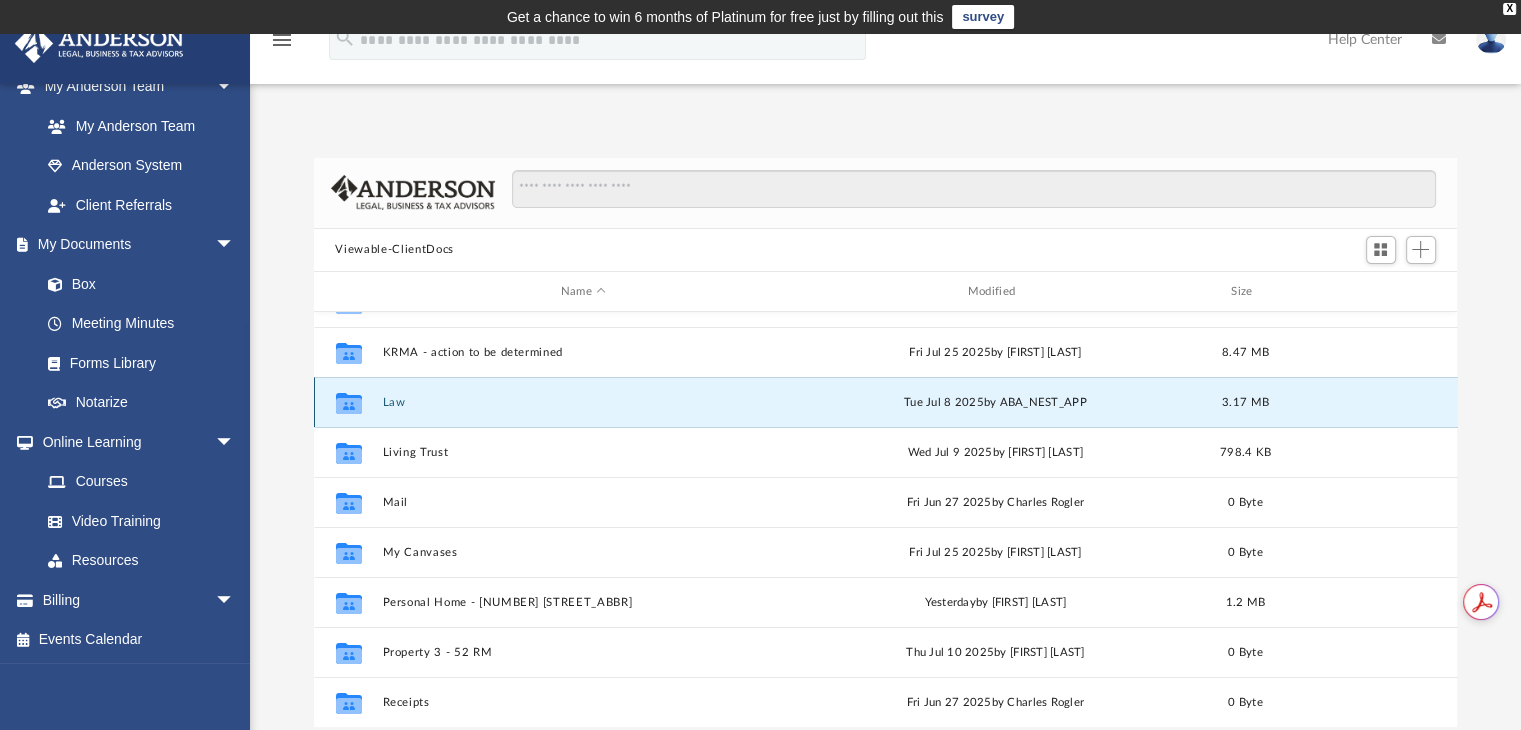 click on "Law" at bounding box center [583, 402] 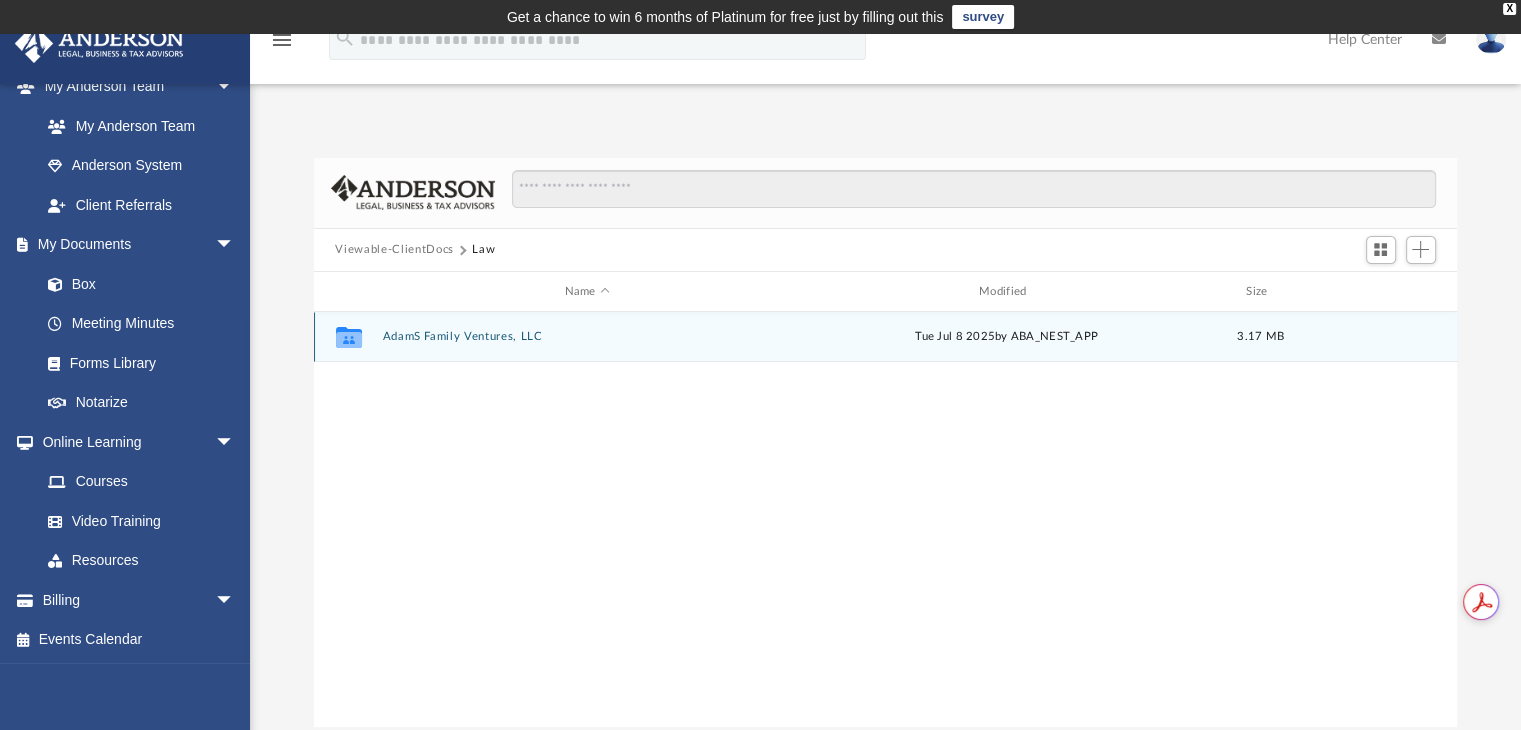 scroll, scrollTop: 0, scrollLeft: 0, axis: both 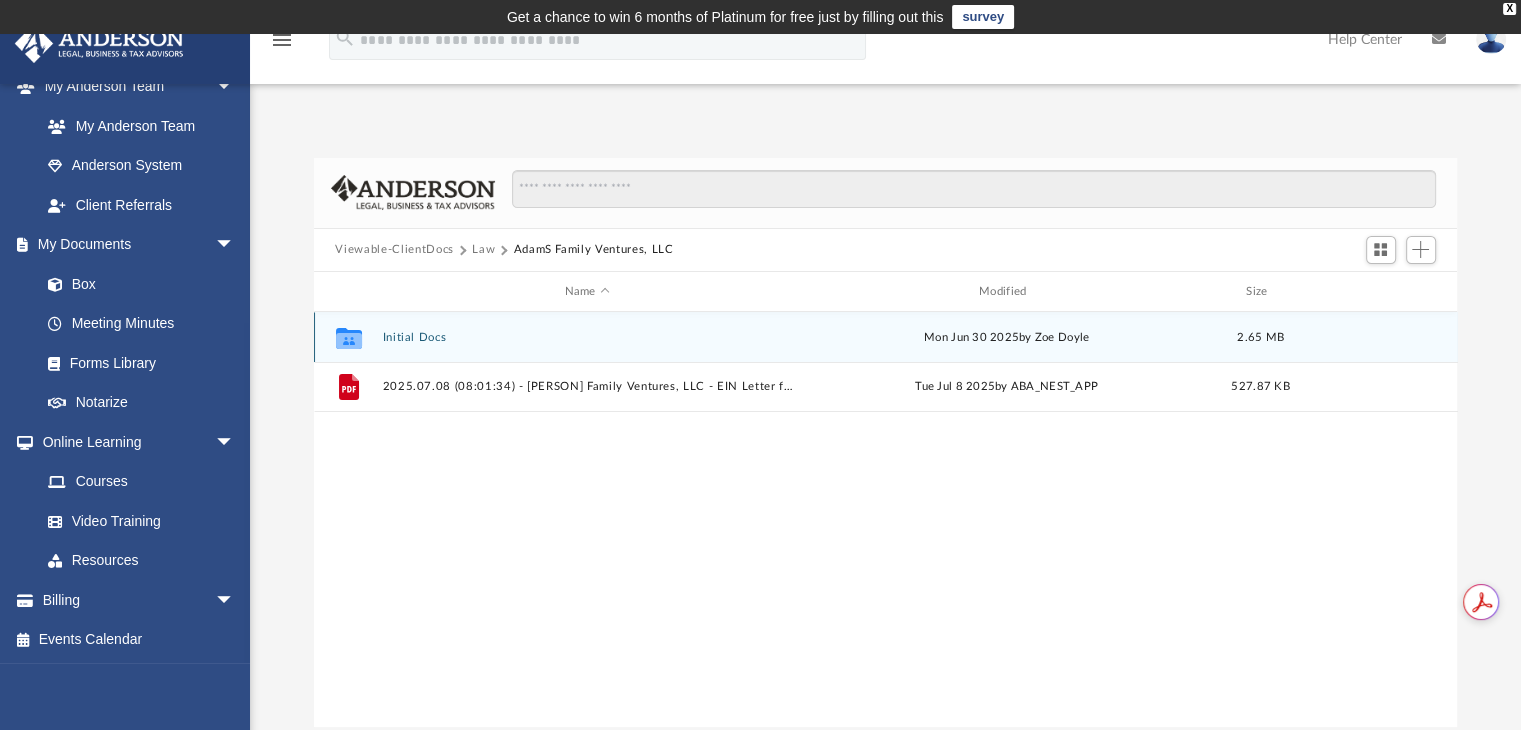click on "Initial Docs" at bounding box center (587, 337) 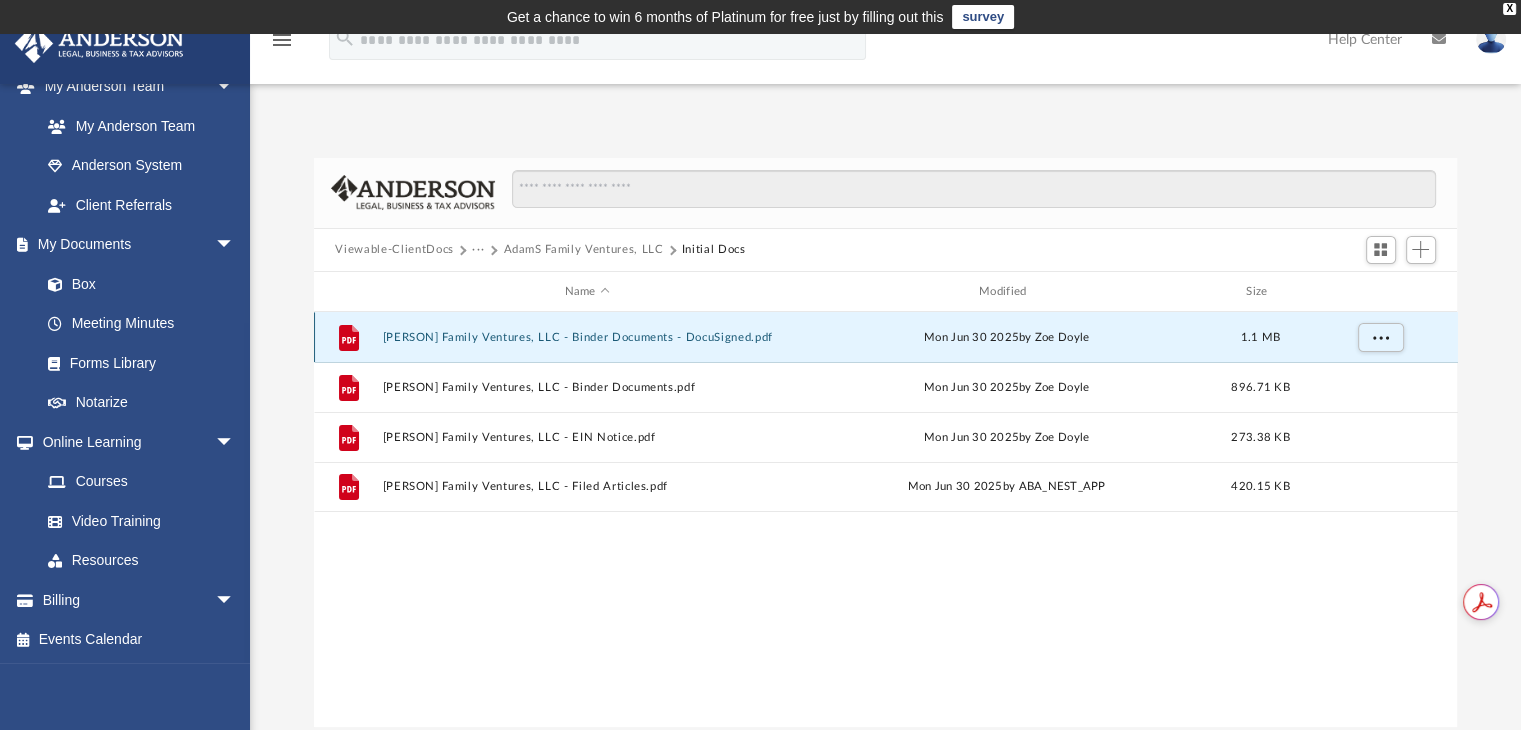 click on "AdamS Family Ventures, LLC - Binder Documents - DocuSigned.pdf" at bounding box center [587, 337] 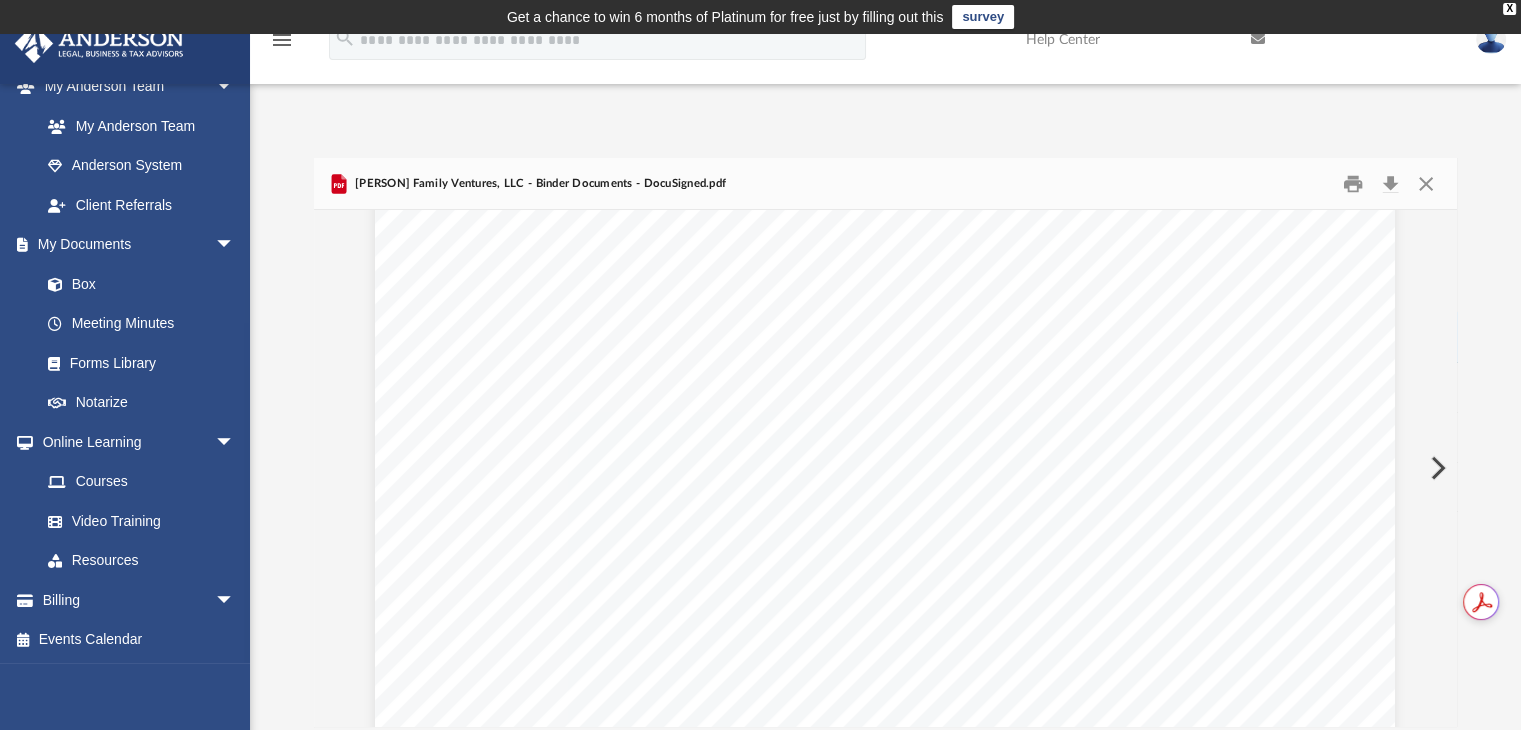 scroll, scrollTop: 200, scrollLeft: 0, axis: vertical 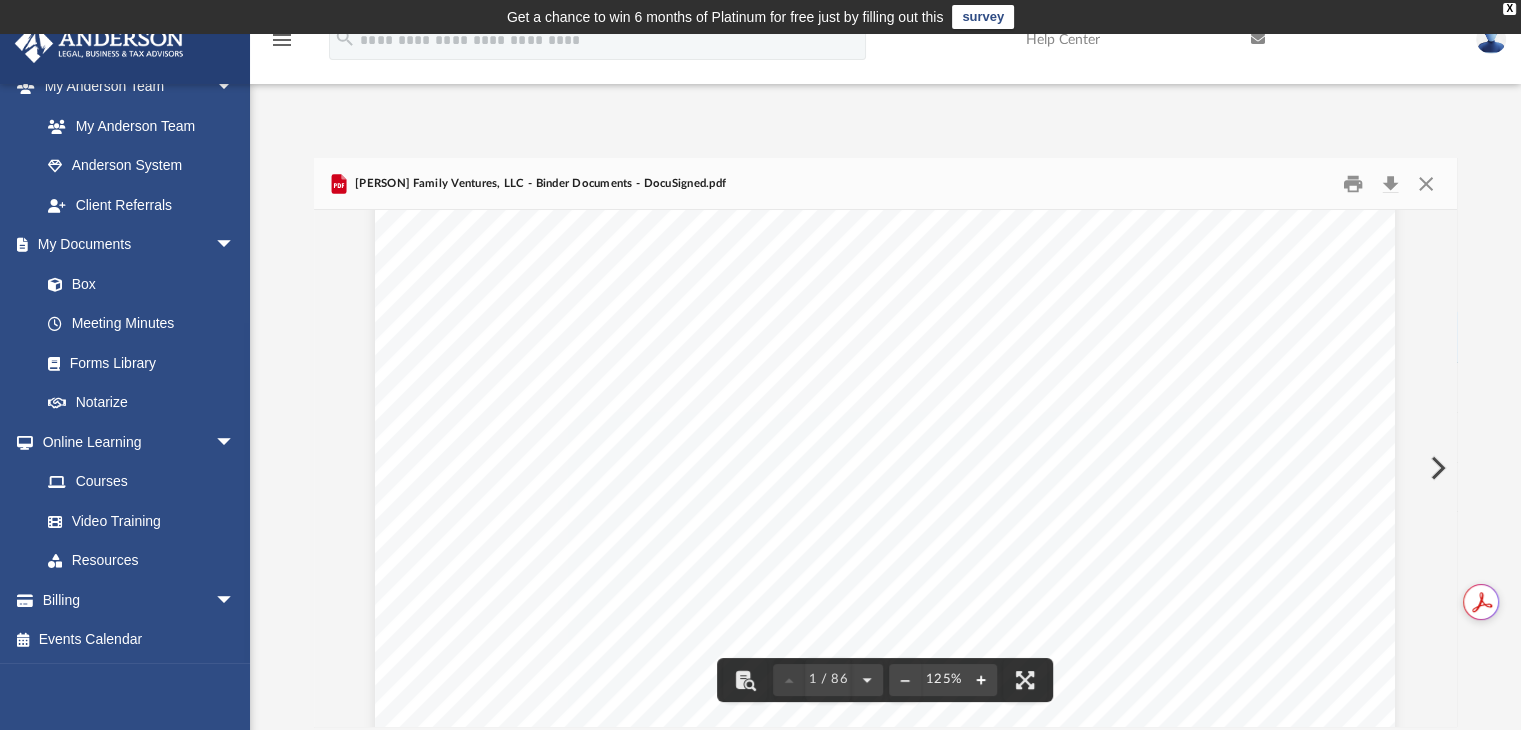 click at bounding box center [981, 680] 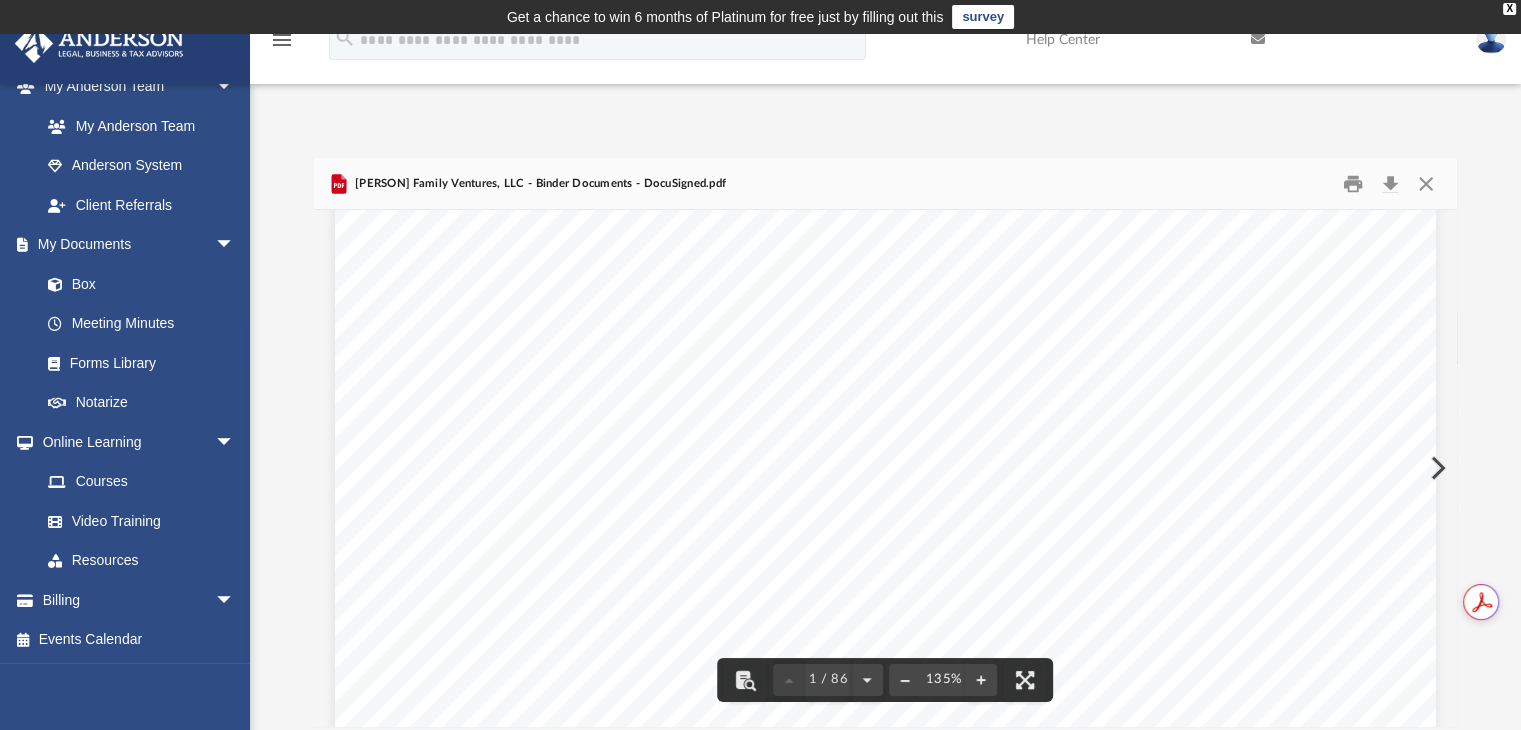 click at bounding box center [905, 680] 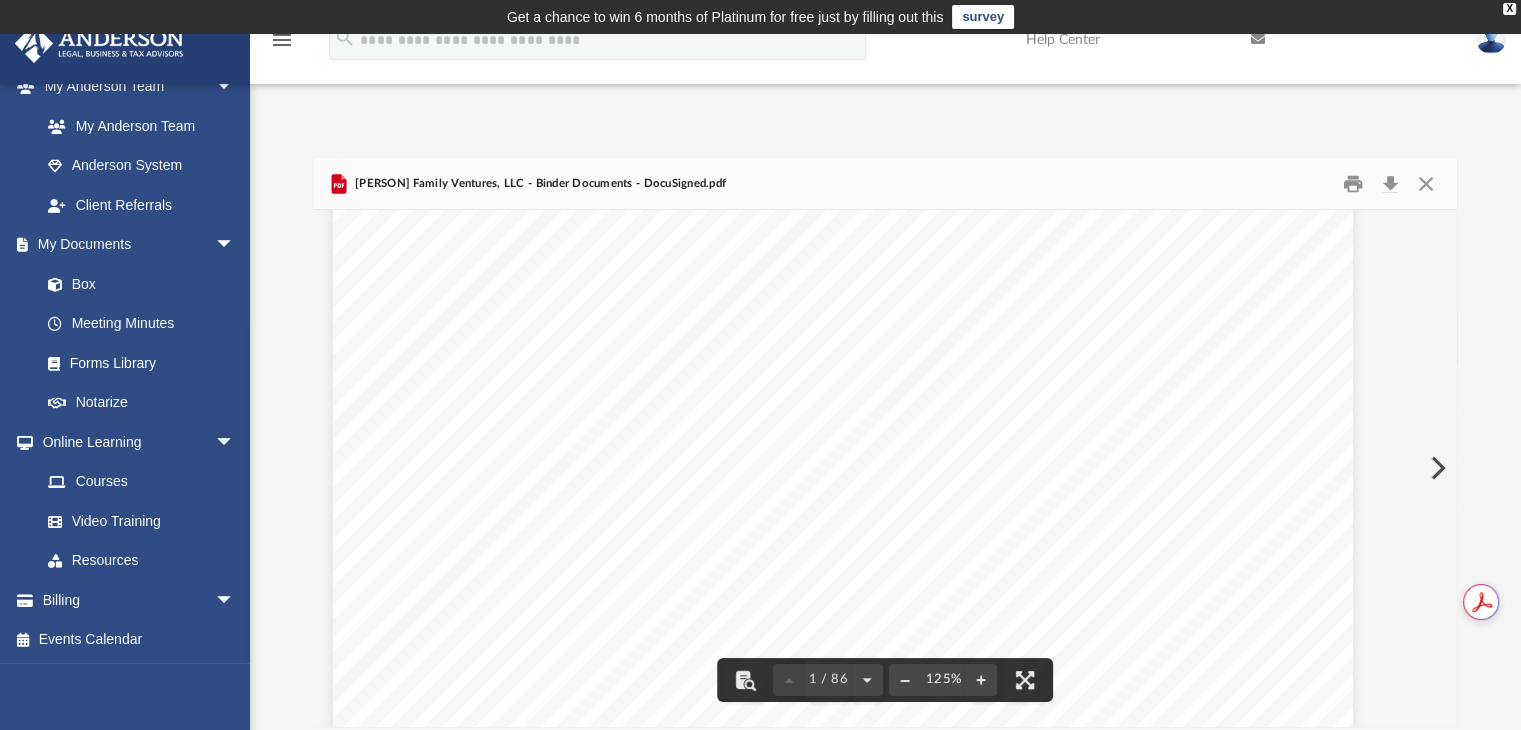click at bounding box center (905, 680) 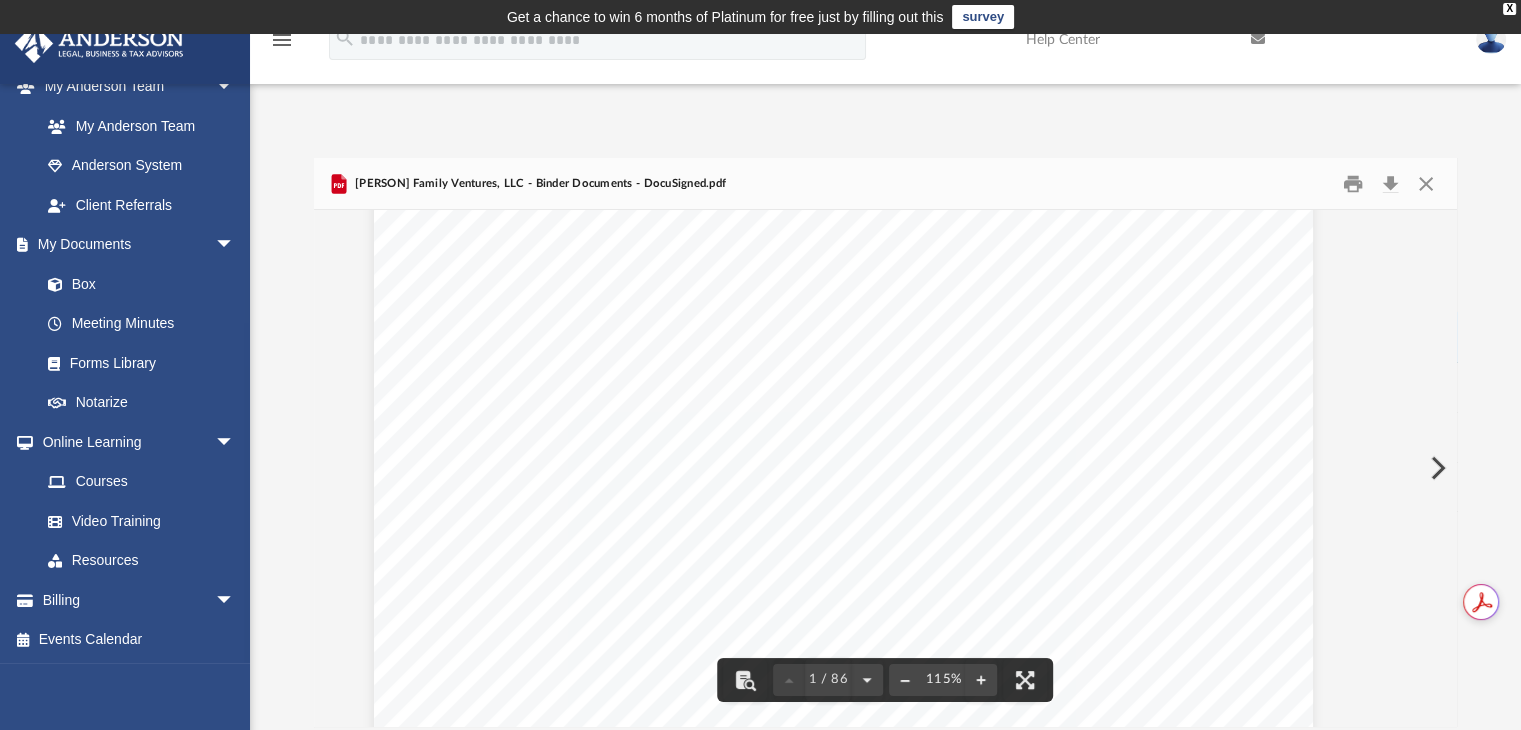 scroll, scrollTop: 184, scrollLeft: 84, axis: both 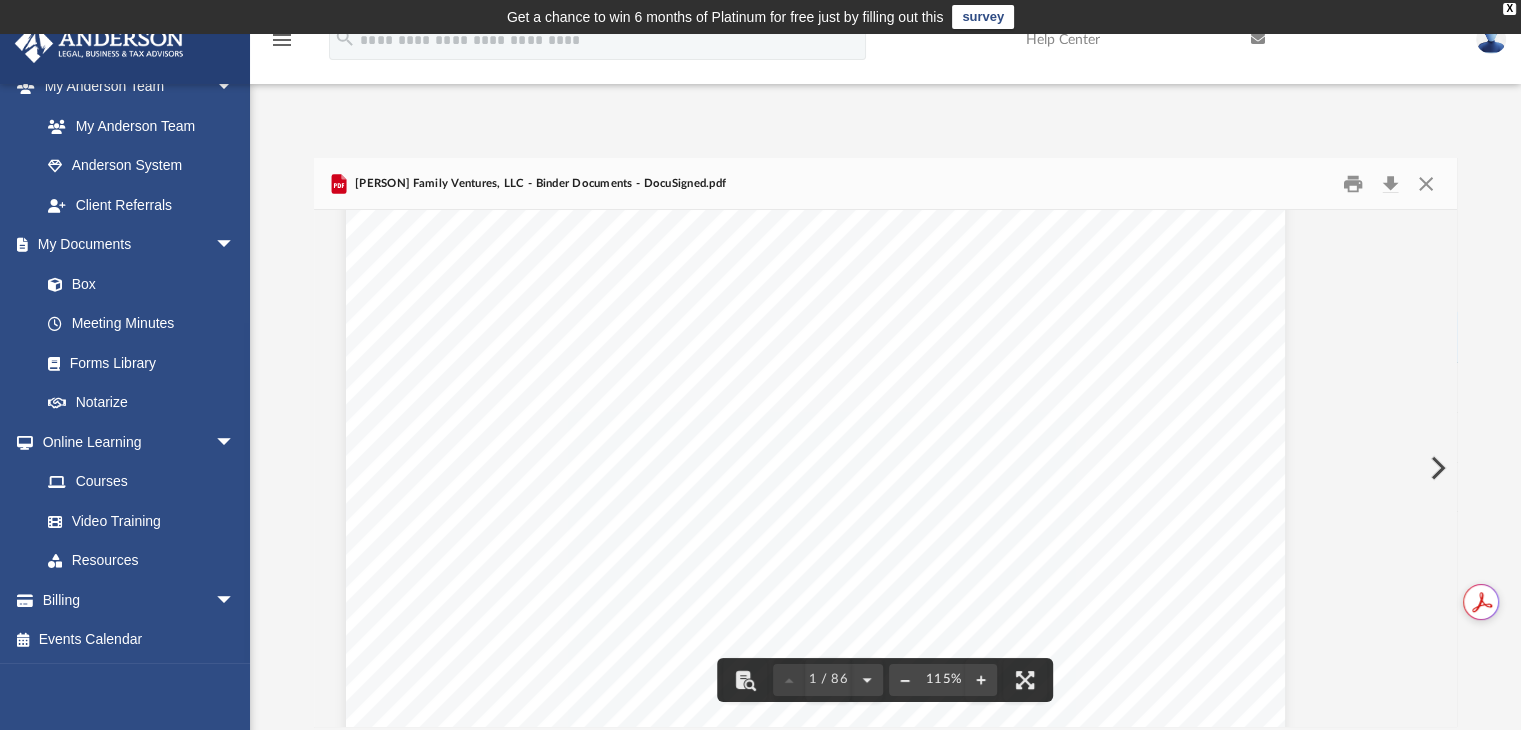 click at bounding box center (905, 680) 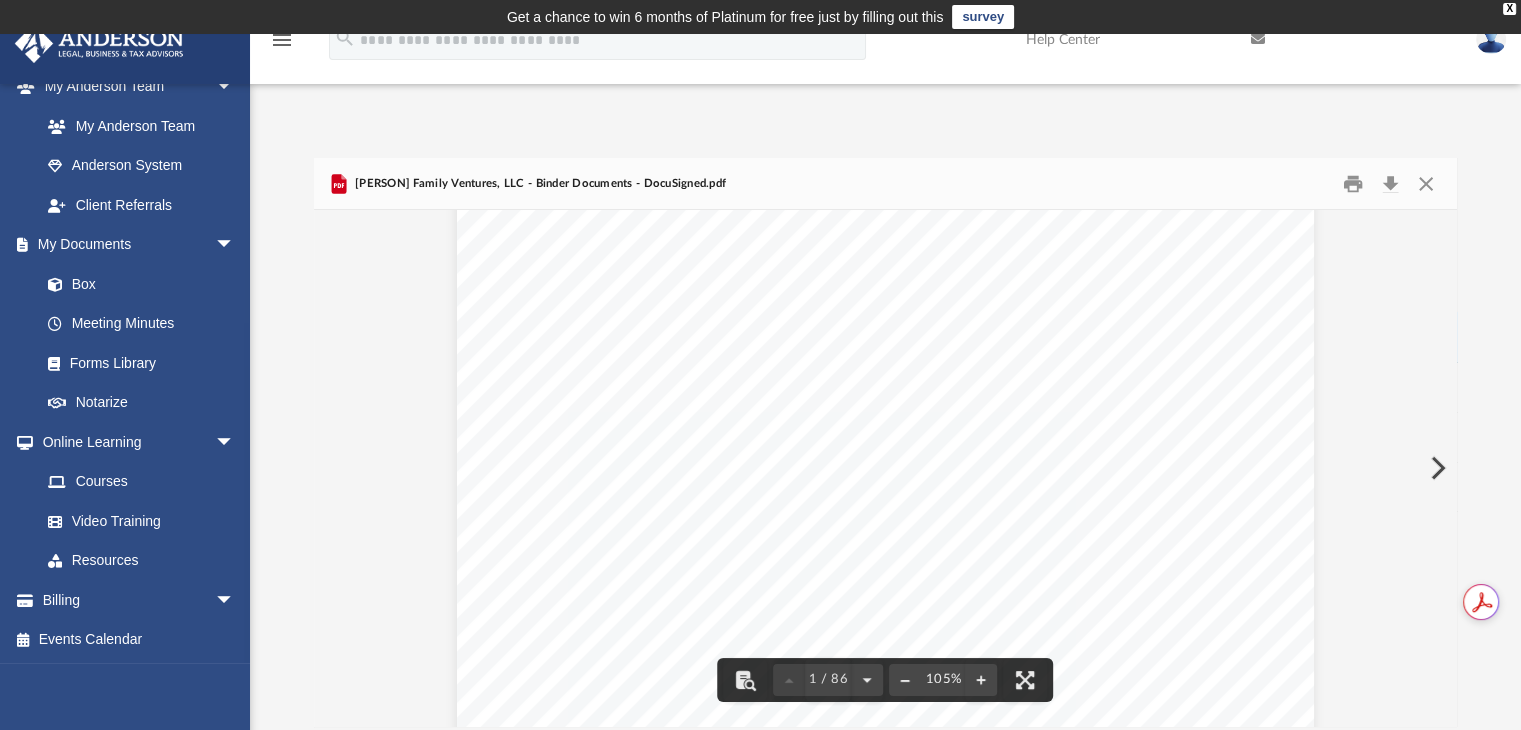 click at bounding box center (905, 680) 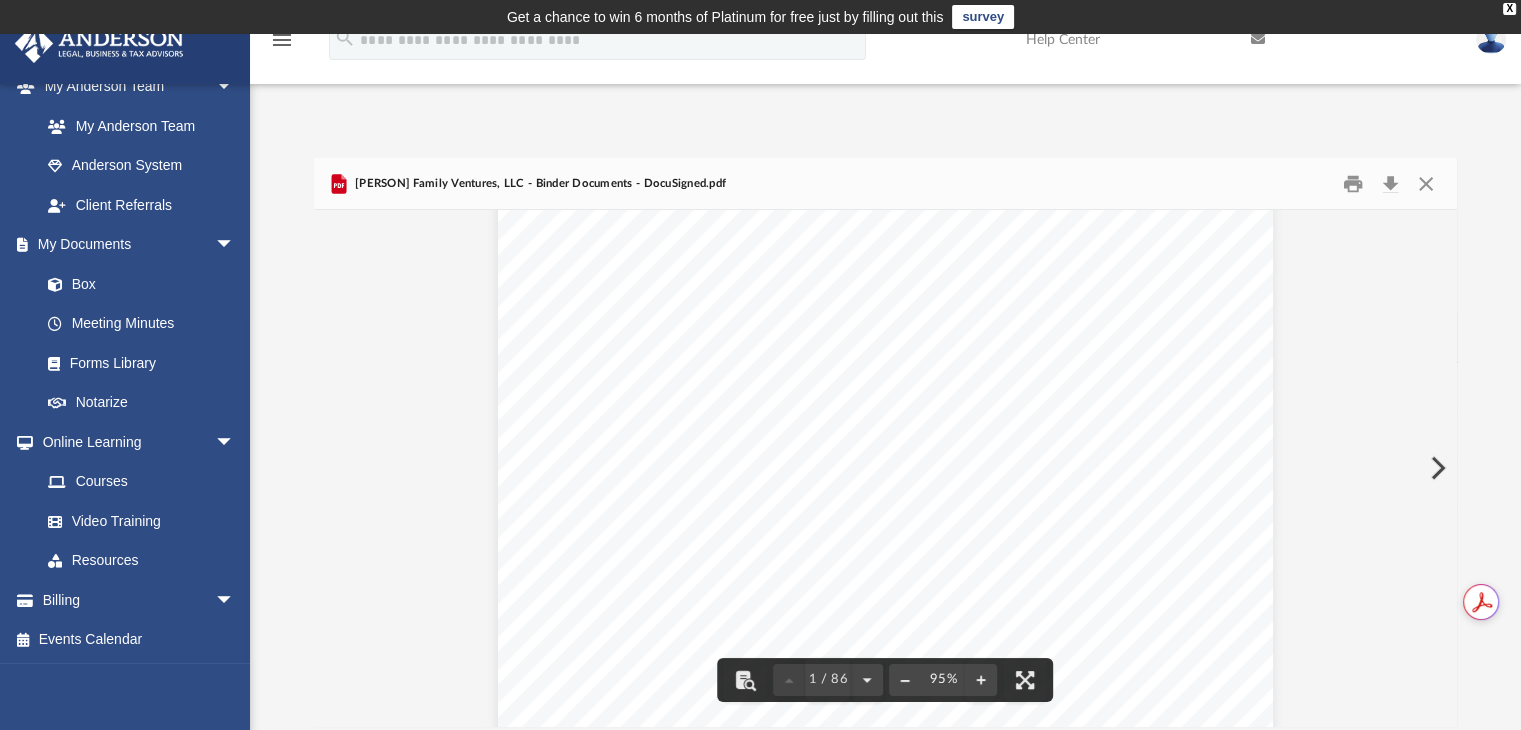 scroll, scrollTop: 152, scrollLeft: 0, axis: vertical 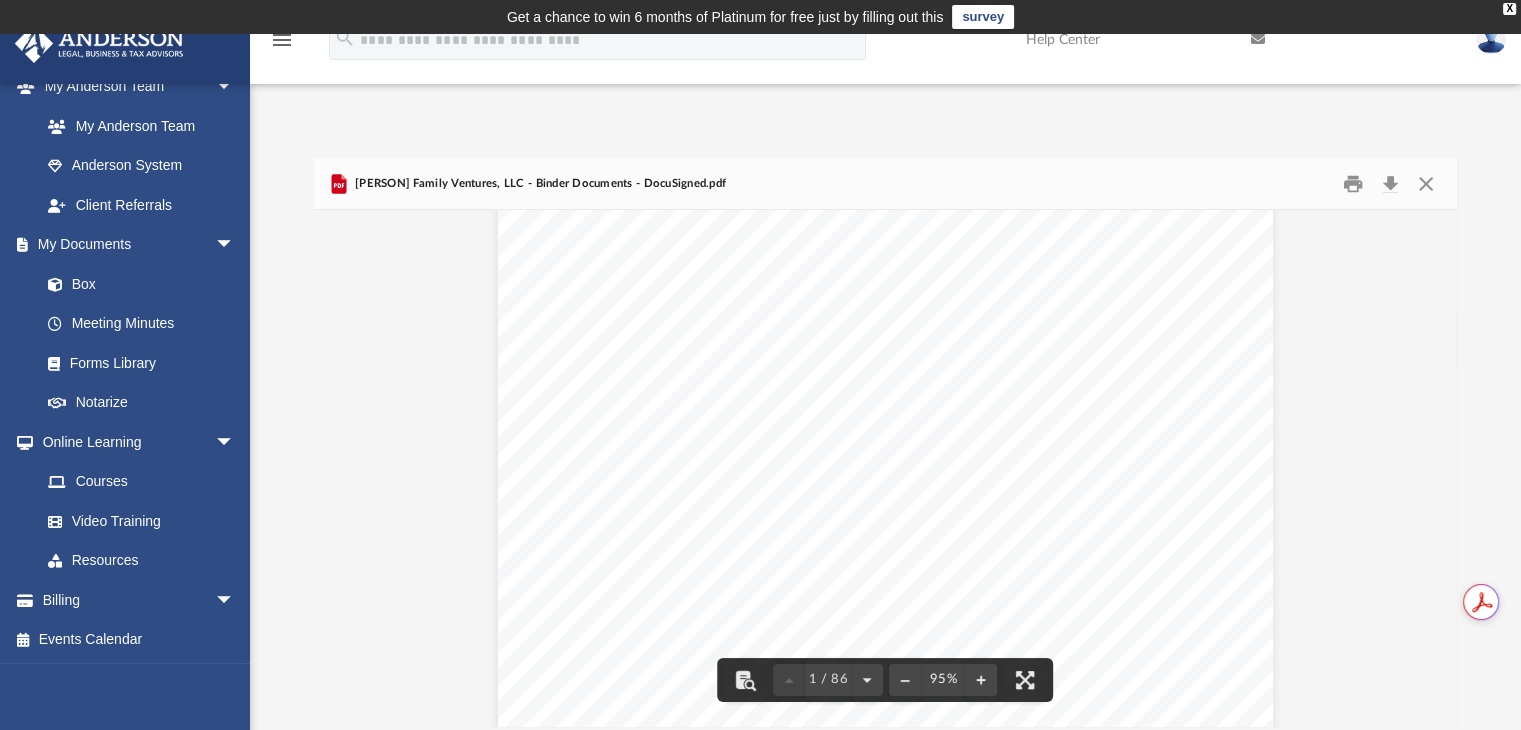 click on "Manjusha Prasad Sheobaran 159 Clover Point Circle Guyton ,   Georgia   31312 Re:   AdamS Family Ventures, LLC Dear   Manjusha Prasad Sheobaran Enclosed in   this portfolio, you will find your operating agreement for   AdamS Family Ventures, LLC   and several other important documents for the creation and operation of your new Company. You are responsible for reading and reviewing, for accuracy, all of   the information in this portfolio. After your review, you will need to complete several tasks to finalize the establishment of your Company. Here is a synopsis of what steps are required with detailed information following in each section: Overview   –   Here, you will find information about your Company, such as members, EIN, etc. State/Tax Filings   –   Your EIN application and filed Articles of Organization.   Review this section! LLC Agreement   –   Your Company operating agreement and schedule of members are located in this section. Membership Certificates   –   This section contains your" at bounding box center (885, 574) 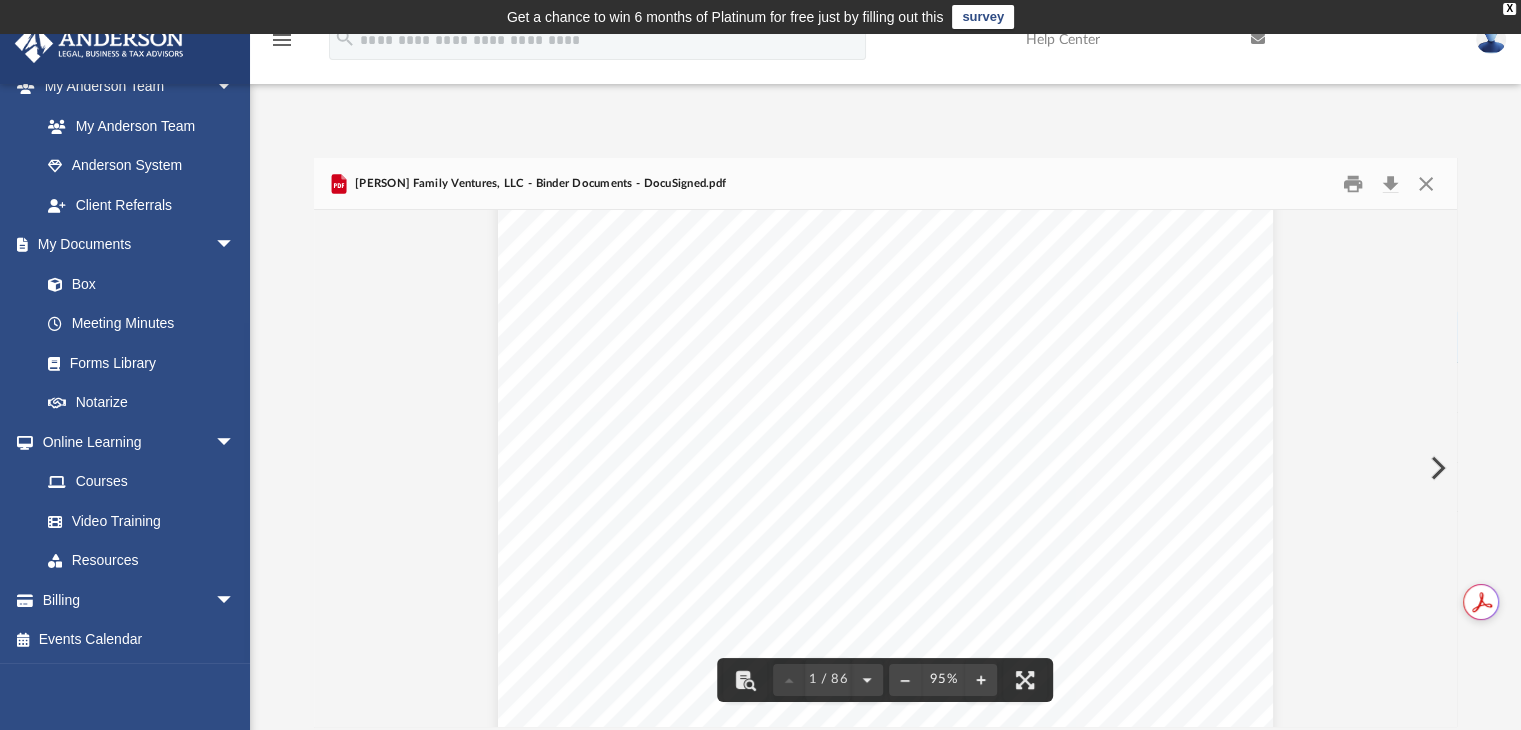 click on "Manjusha Prasad Sheobaran 159 Clover Point Circle Guyton ,   Georgia   31312 Re:   AdamS Family Ventures, LLC Dear   Manjusha Prasad Sheobaran Enclosed in   this portfolio, you will find your operating agreement for   AdamS Family Ventures, LLC   and several other important documents for the creation and operation of your new Company. You are responsible for reading and reviewing, for accuracy, all of   the information in this portfolio. After your review, you will need to complete several tasks to finalize the establishment of your Company. Here is a synopsis of what steps are required with detailed information following in each section: Overview   –   Here, you will find information about your Company, such as members, EIN, etc. State/Tax Filings   –   Your EIN application and filed Articles of Organization.   Review this section! LLC Agreement   –   Your Company operating agreement and schedule of members are located in this section. Membership Certificates   –   This section contains your" at bounding box center [886, 44029] 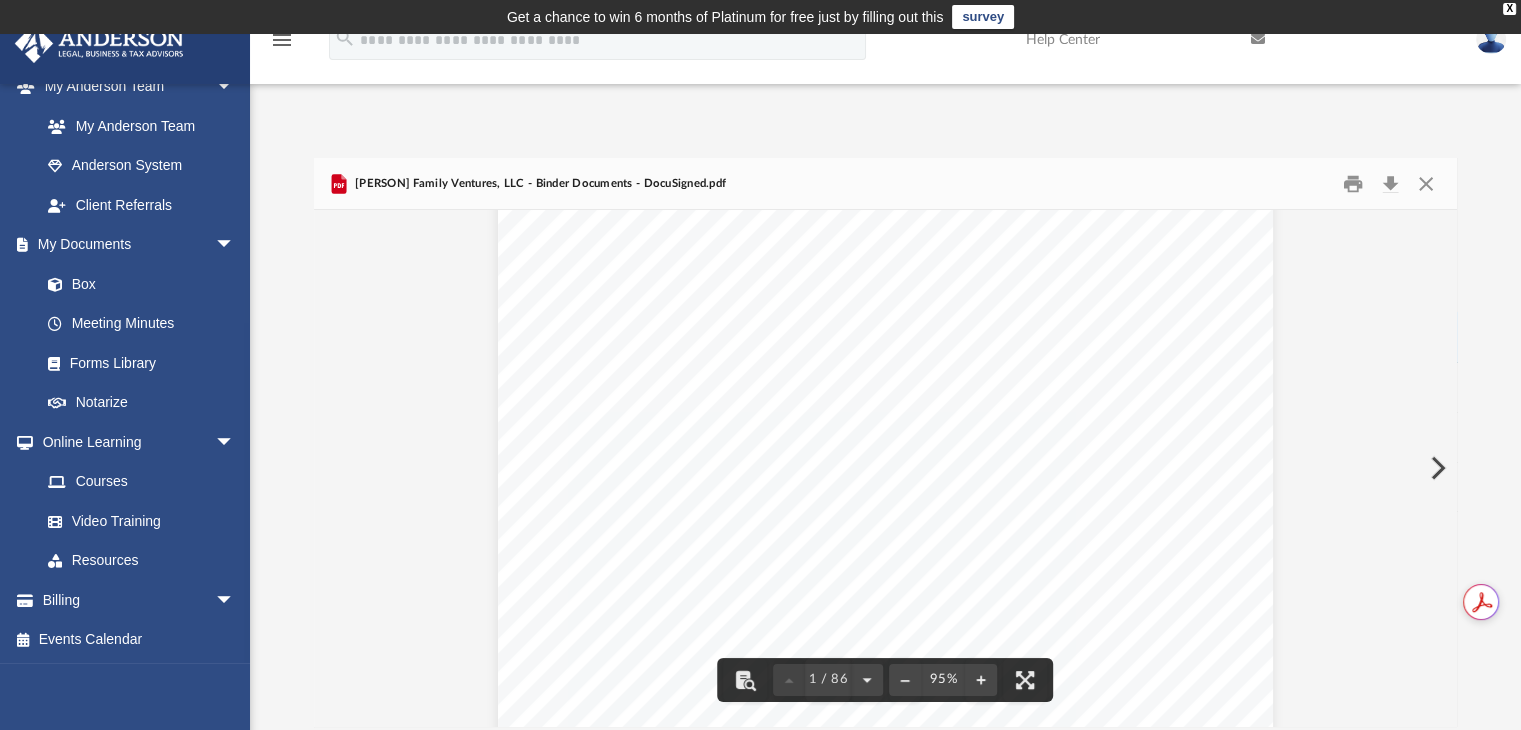 scroll, scrollTop: 200, scrollLeft: 0, axis: vertical 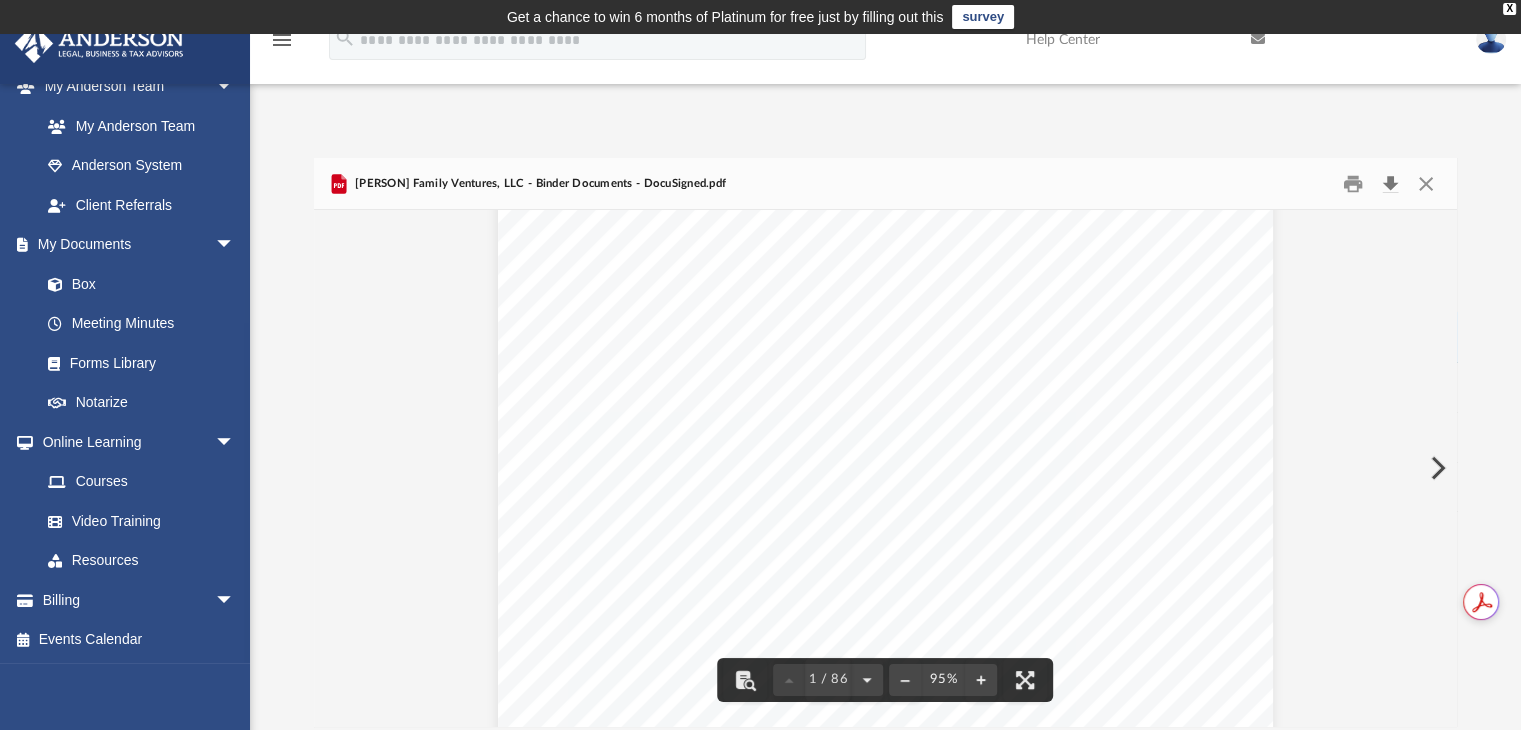 click at bounding box center [1391, 183] 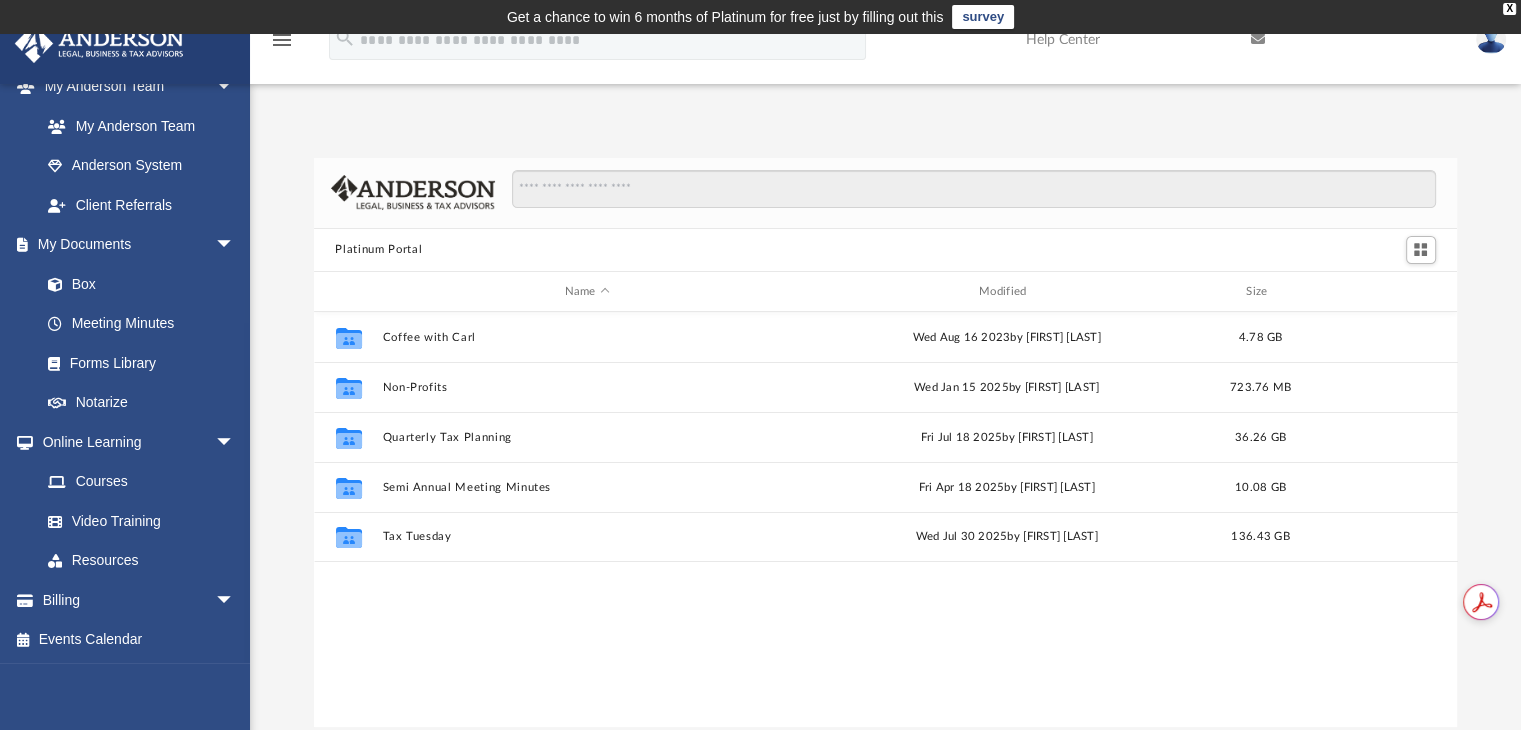 scroll, scrollTop: 16, scrollLeft: 16, axis: both 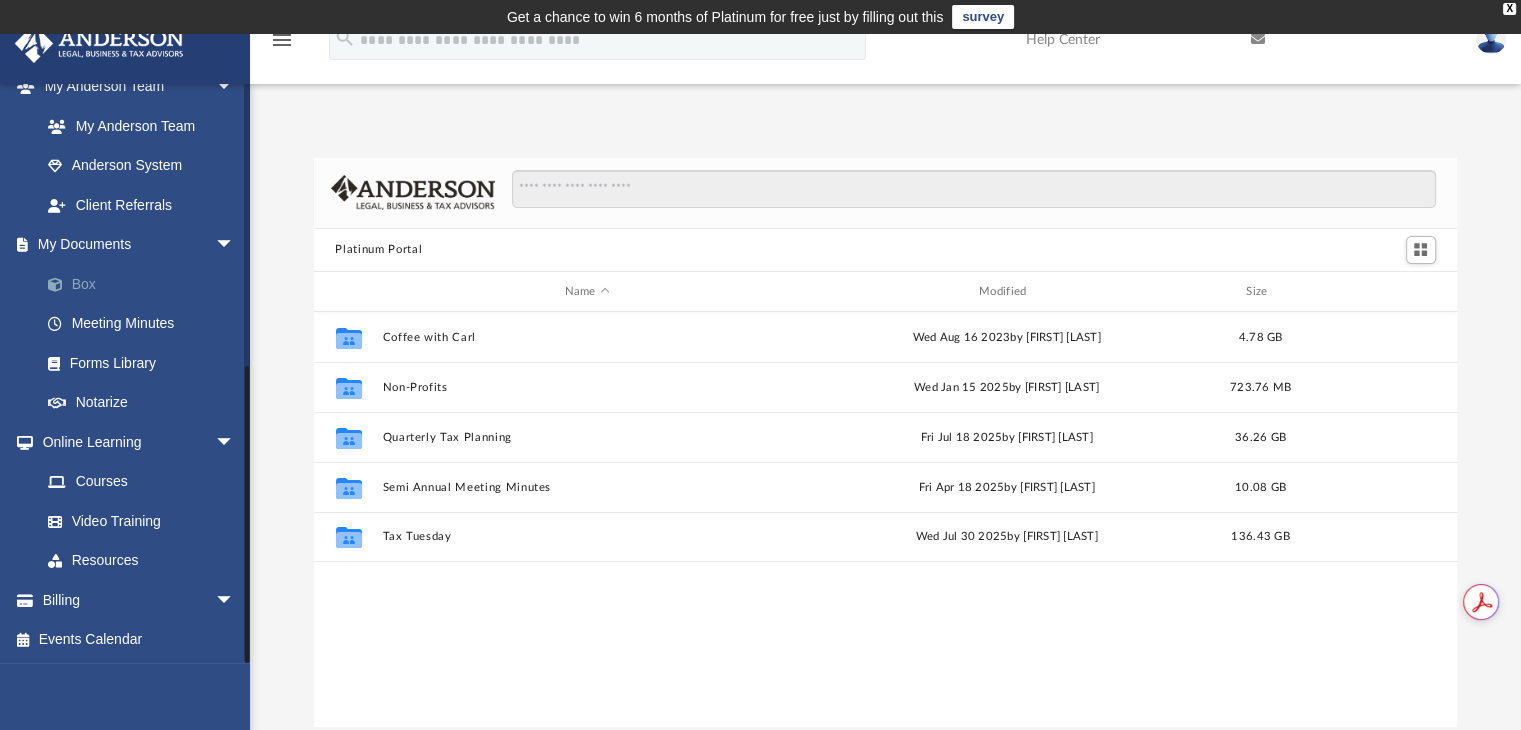 click on "Box" at bounding box center [146, 284] 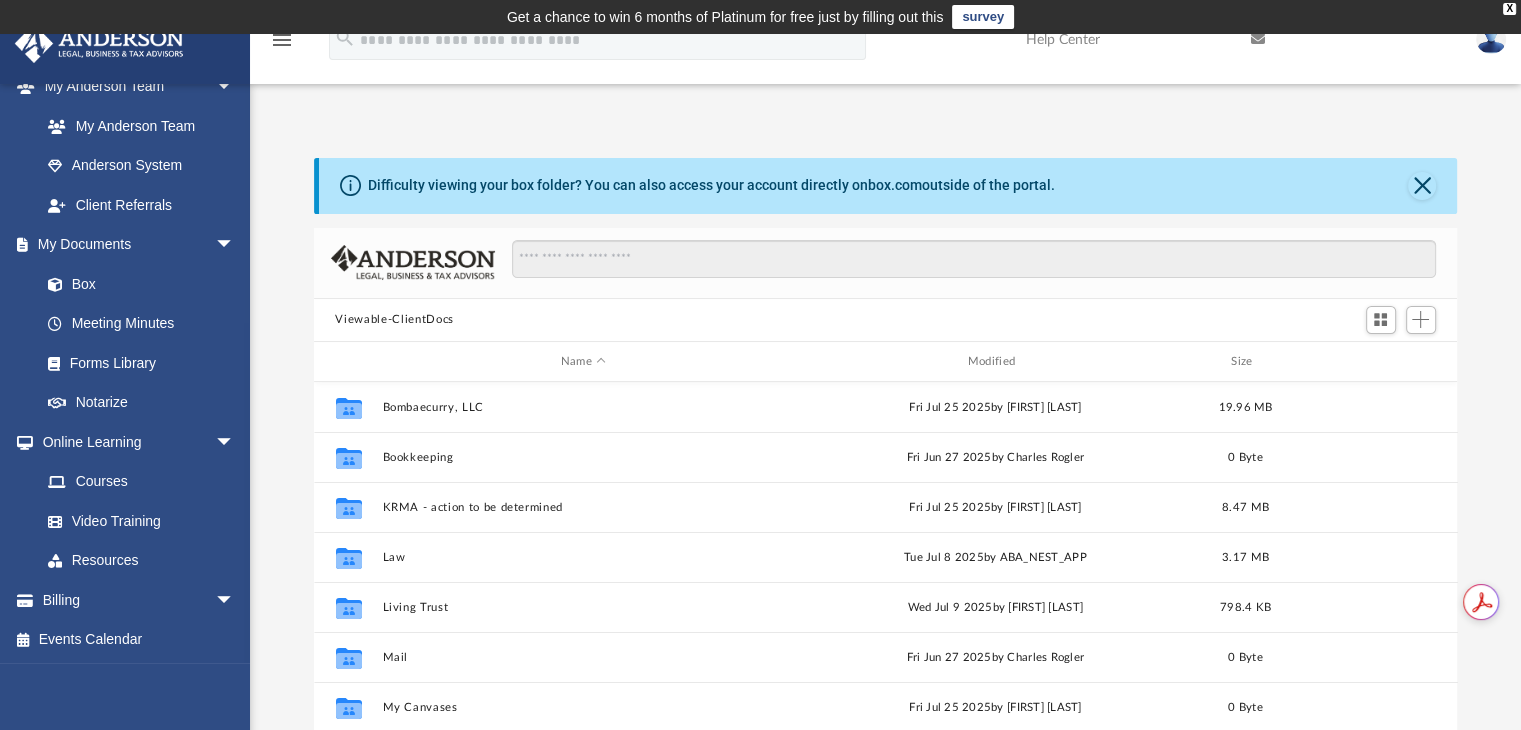 scroll, scrollTop: 16, scrollLeft: 16, axis: both 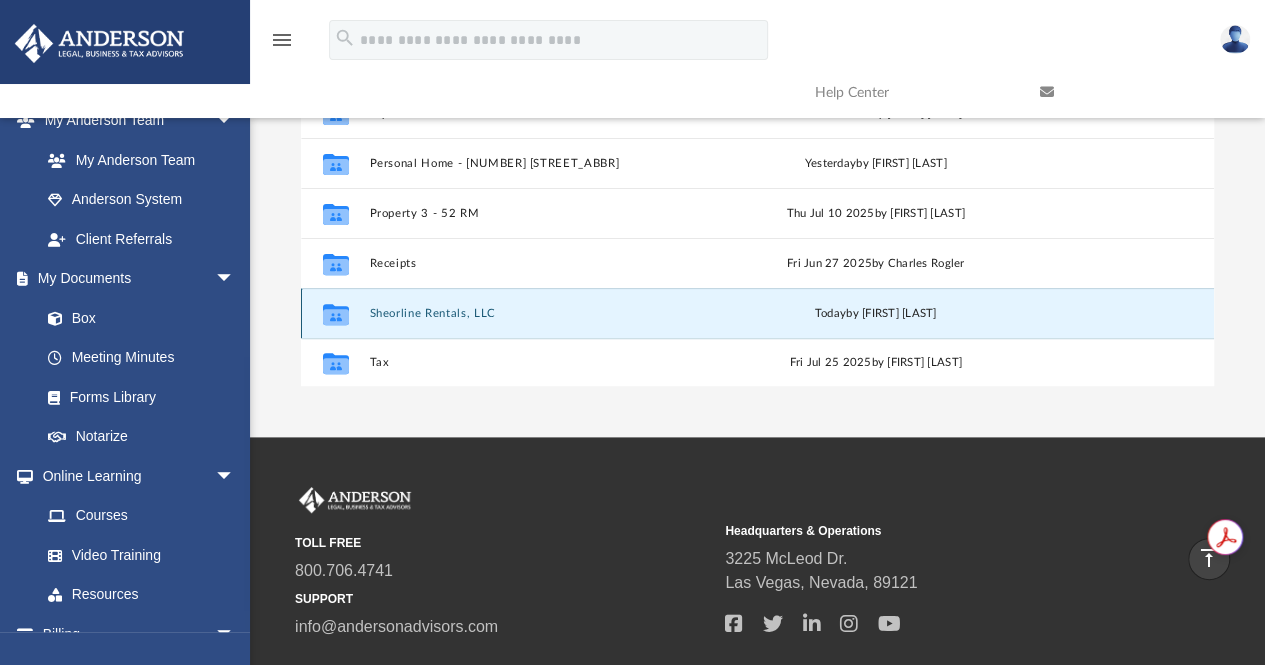 click on "Sheorline Rentals, LLC" at bounding box center [535, 313] 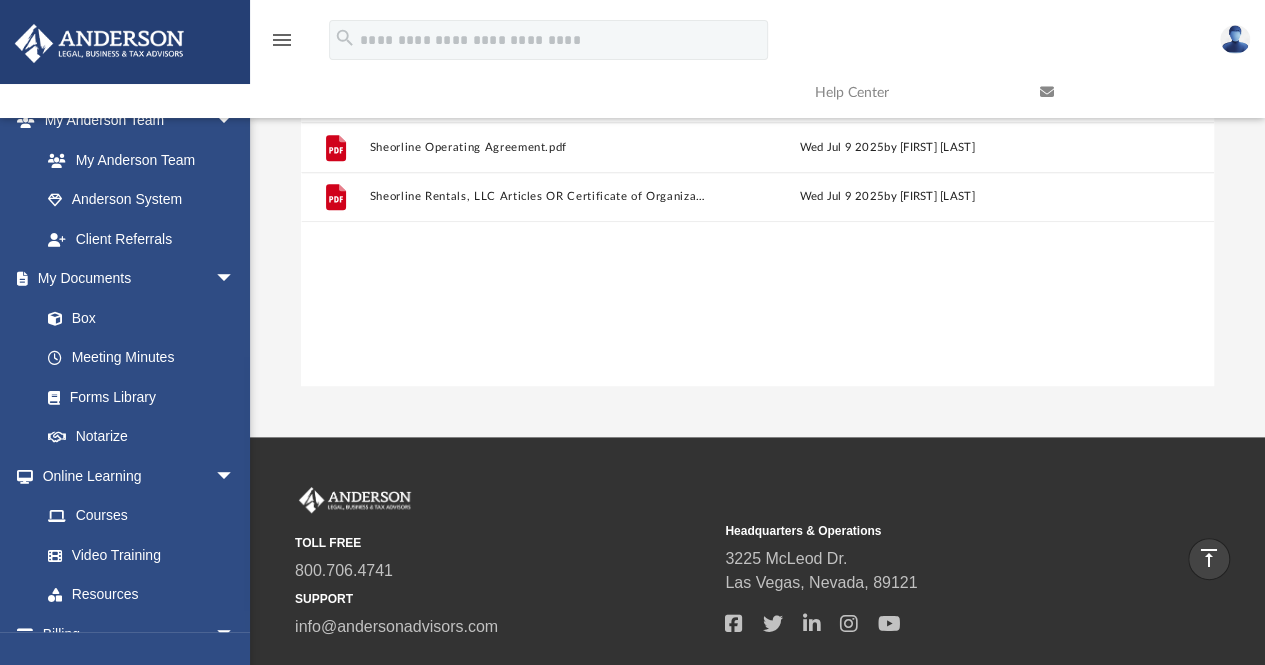 scroll, scrollTop: 372, scrollLeft: 0, axis: vertical 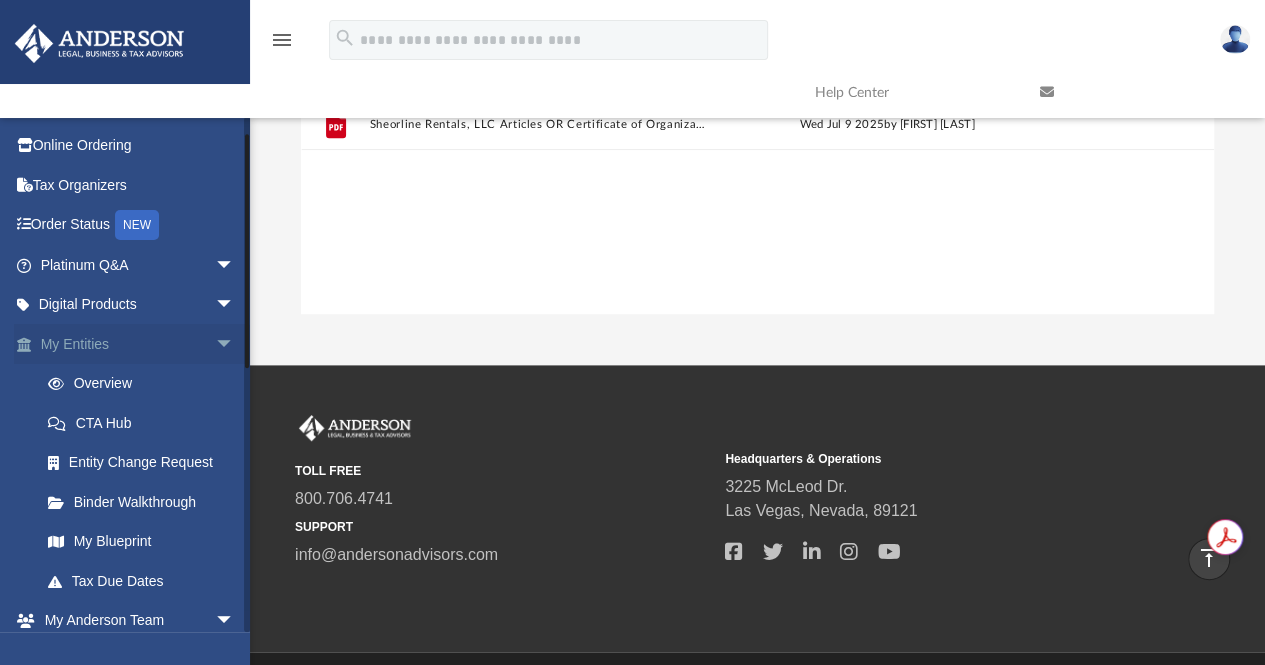 click on "My Entities arrow_drop_down" at bounding box center [139, 344] 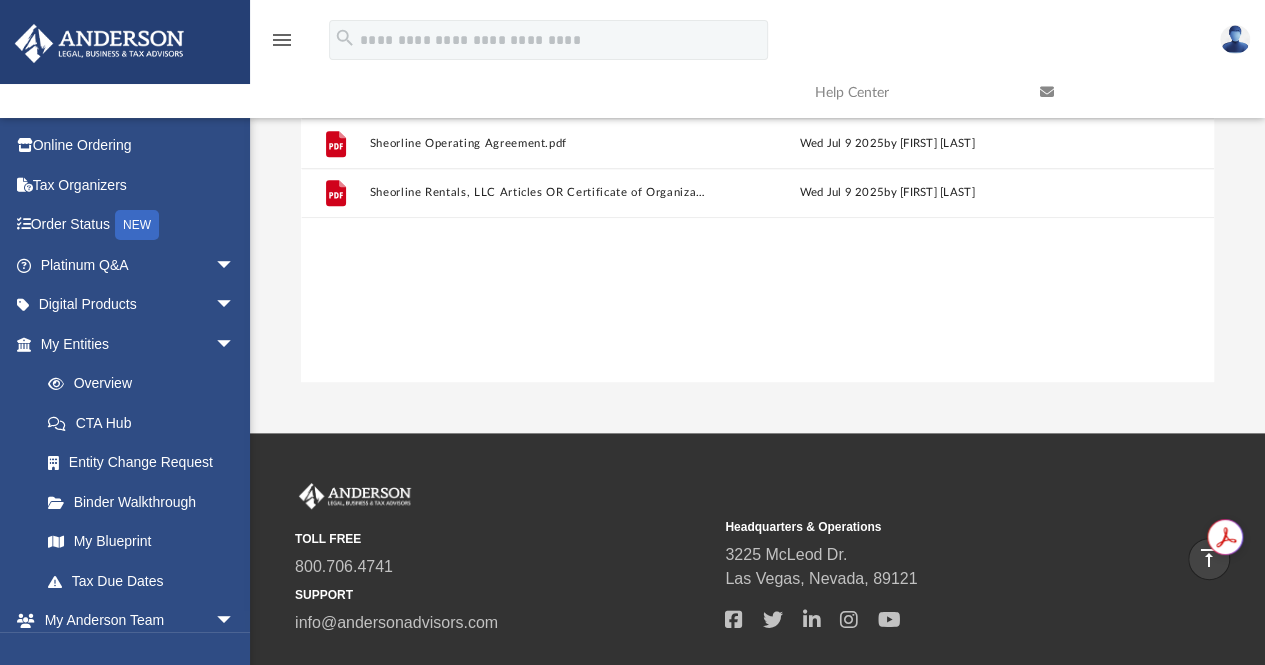 scroll, scrollTop: 372, scrollLeft: 0, axis: vertical 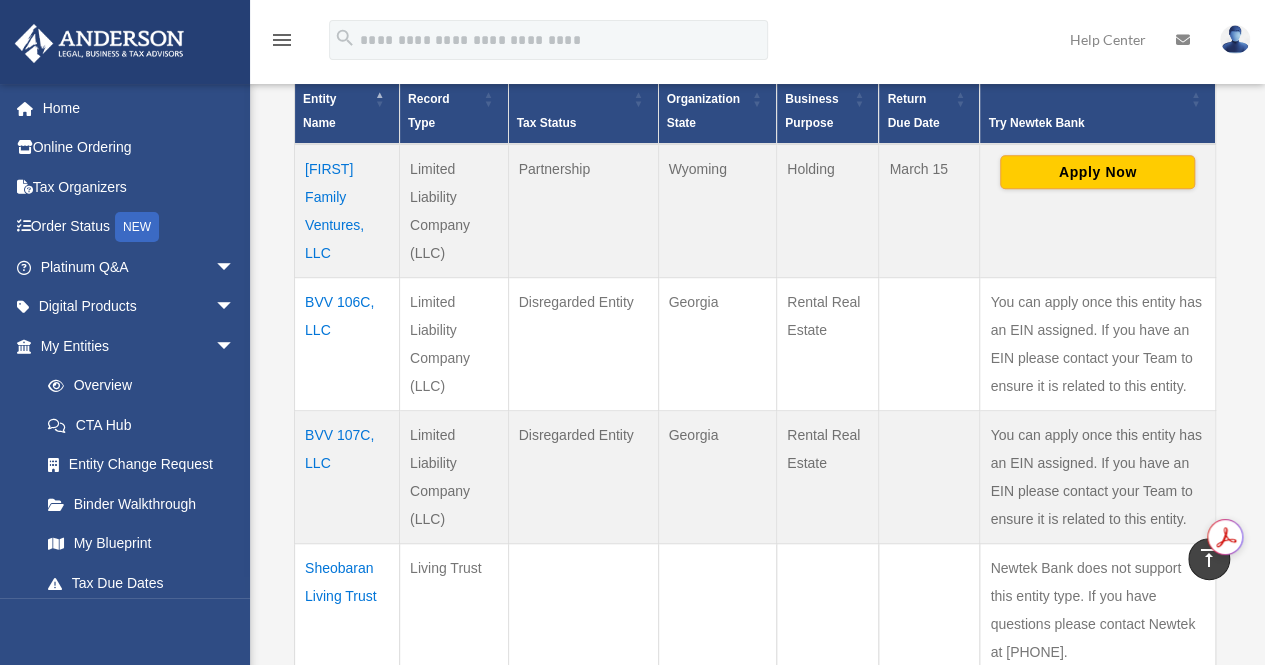 click at bounding box center (717, 610) 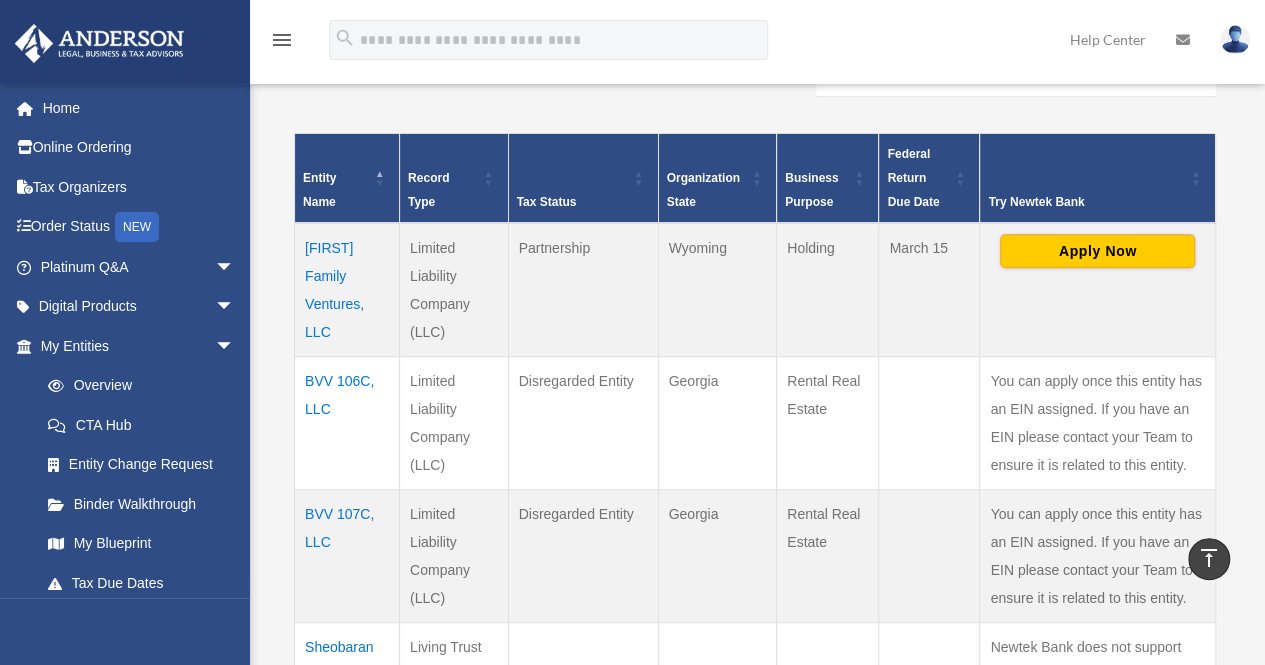 scroll, scrollTop: 400, scrollLeft: 0, axis: vertical 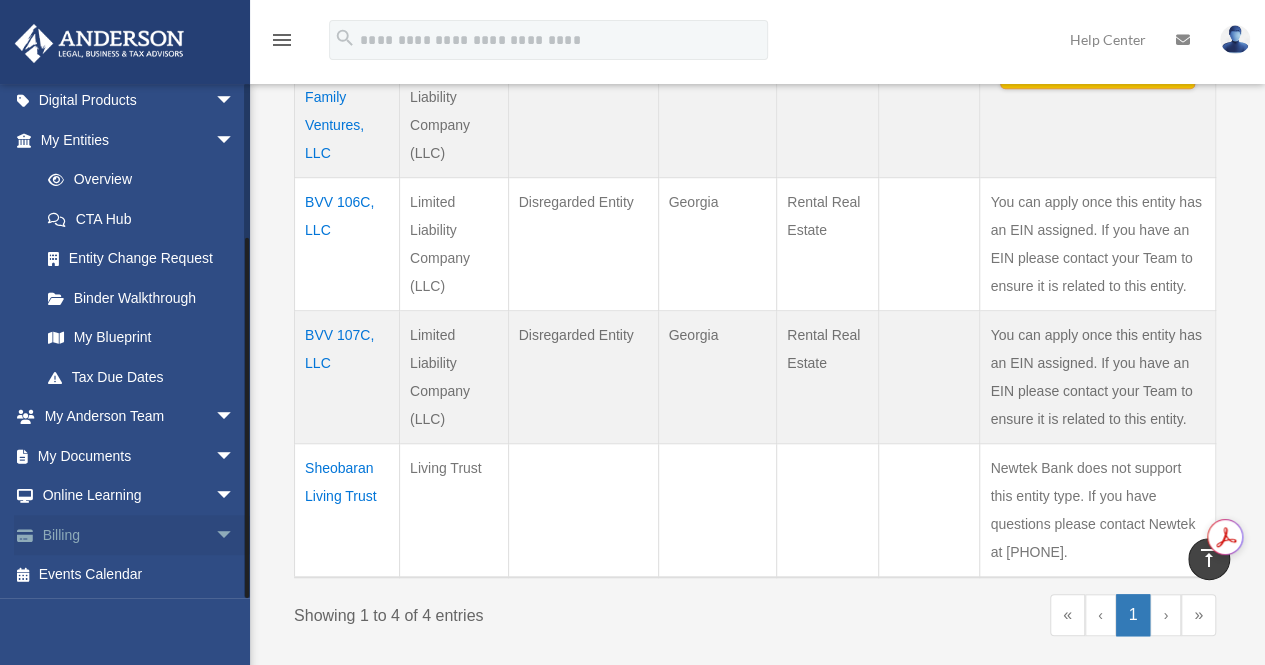 click on "Billing arrow_drop_down" at bounding box center [139, 535] 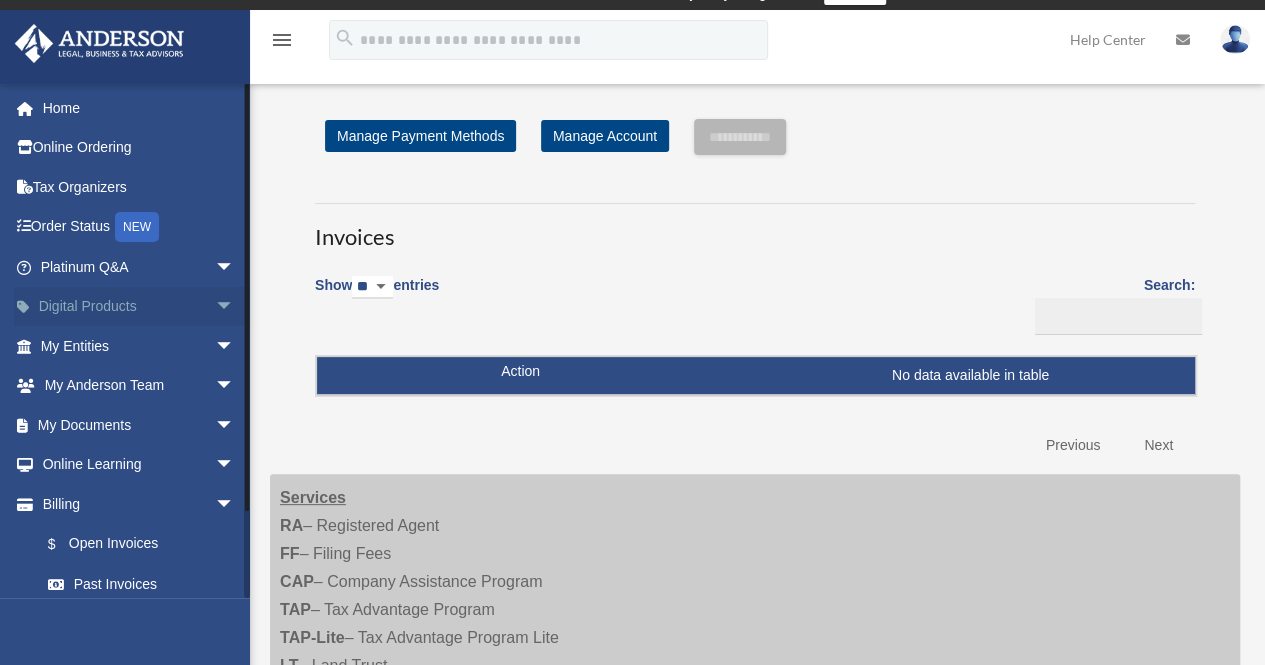 scroll, scrollTop: 0, scrollLeft: 0, axis: both 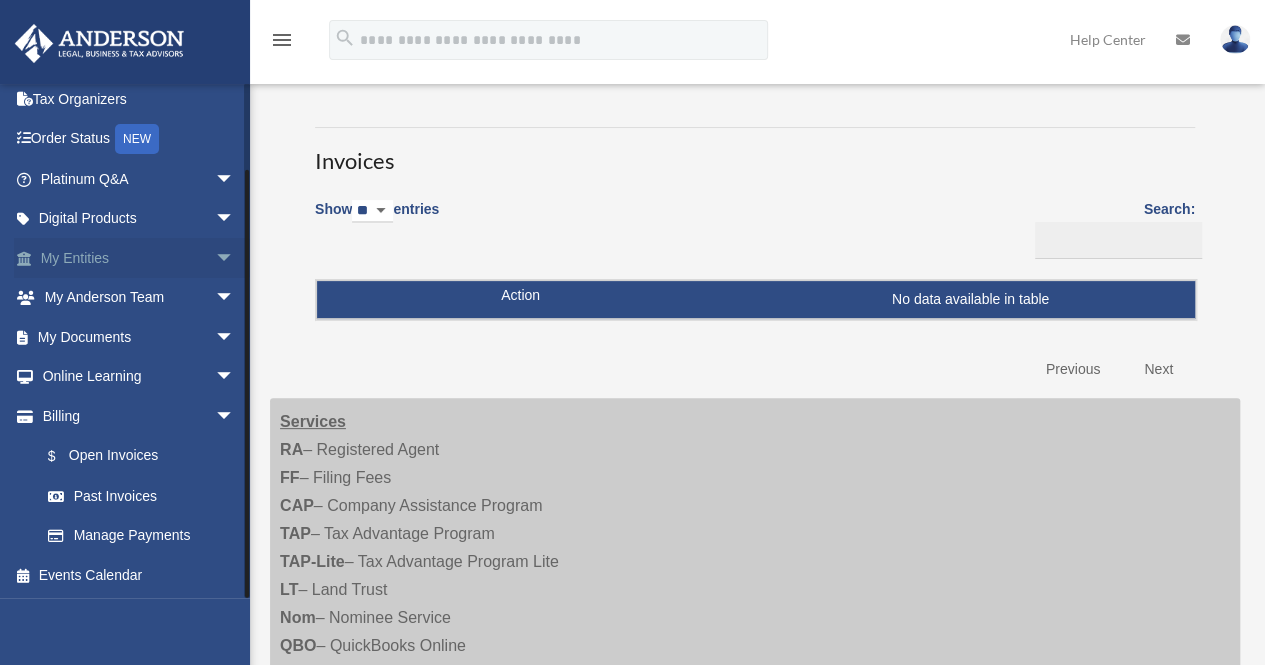 click on "My Entities arrow_drop_down" at bounding box center (139, 258) 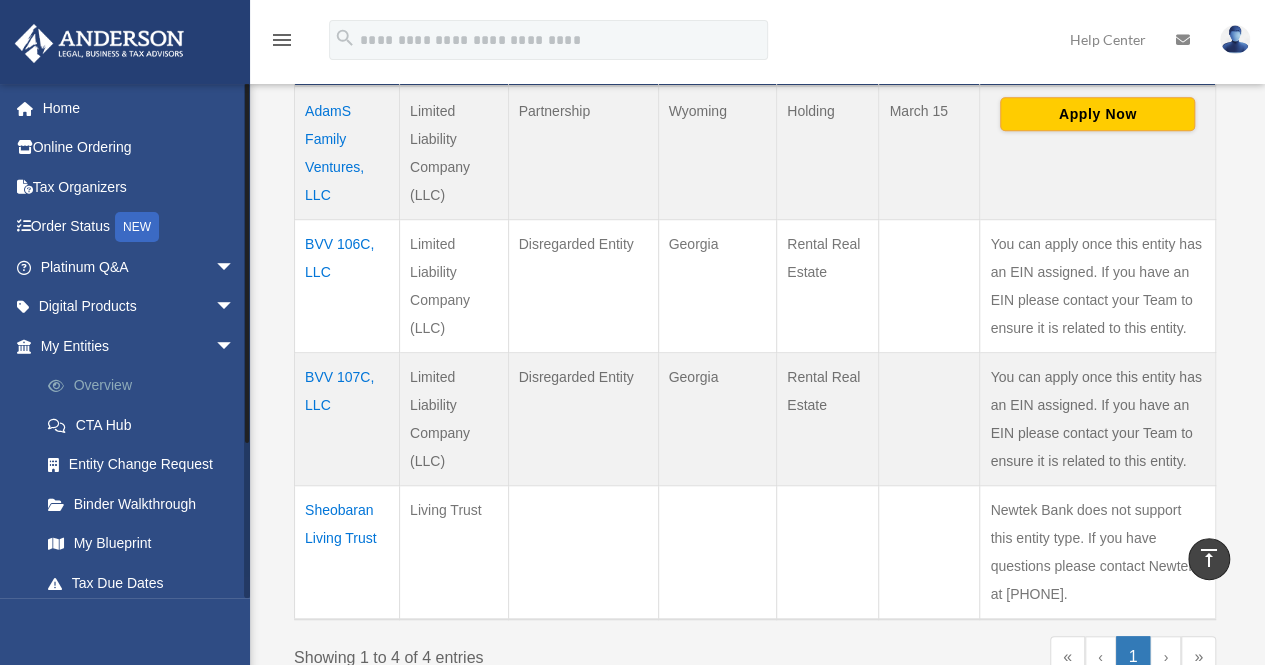 scroll, scrollTop: 534, scrollLeft: 0, axis: vertical 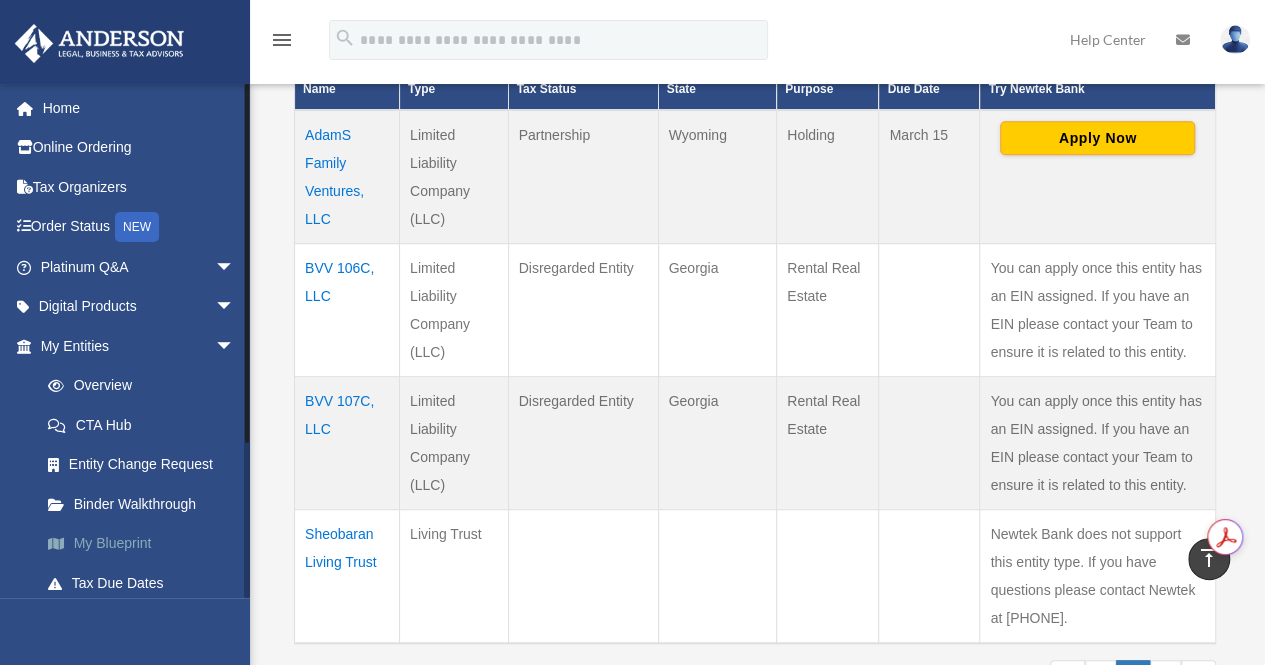 click on "My Blueprint" at bounding box center (146, 544) 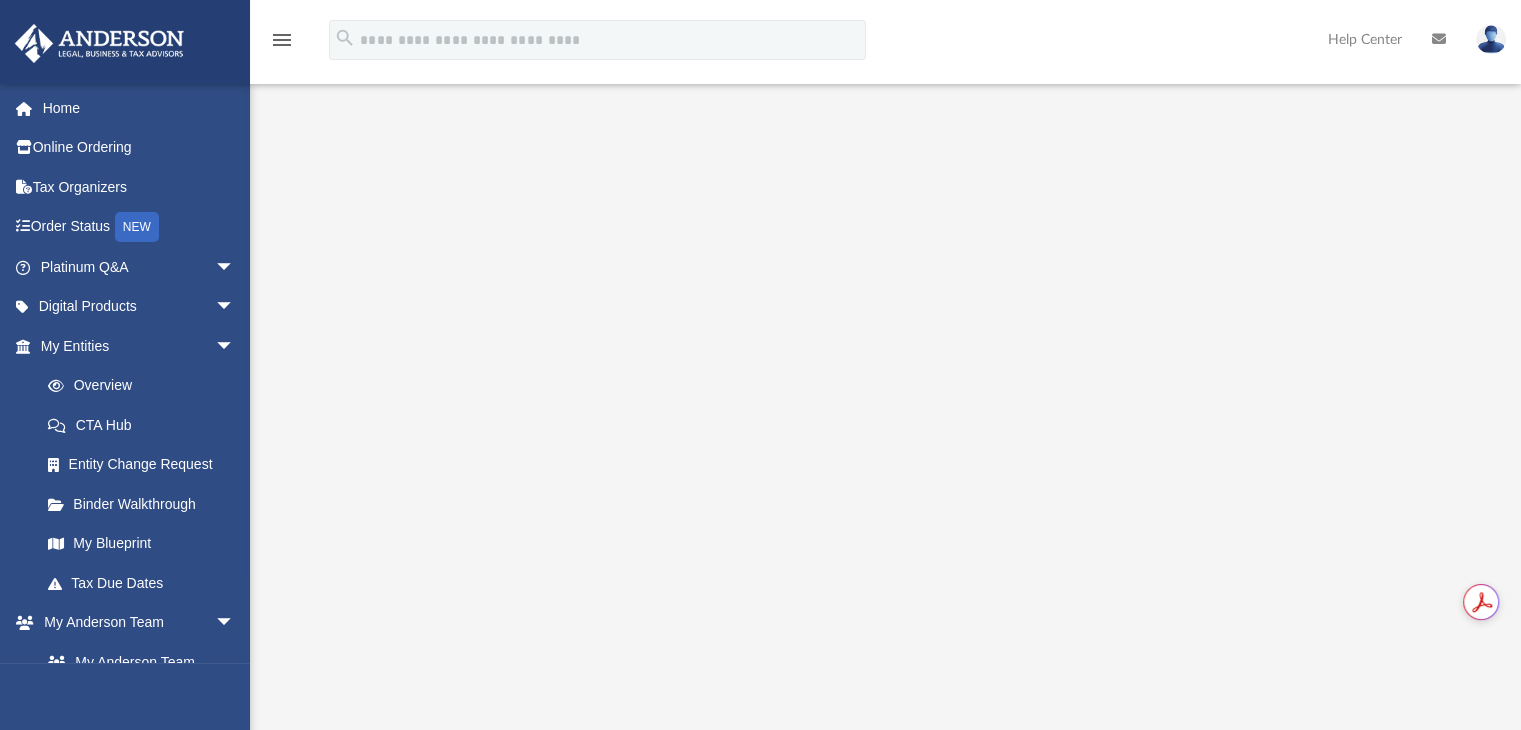 scroll, scrollTop: 200, scrollLeft: 0, axis: vertical 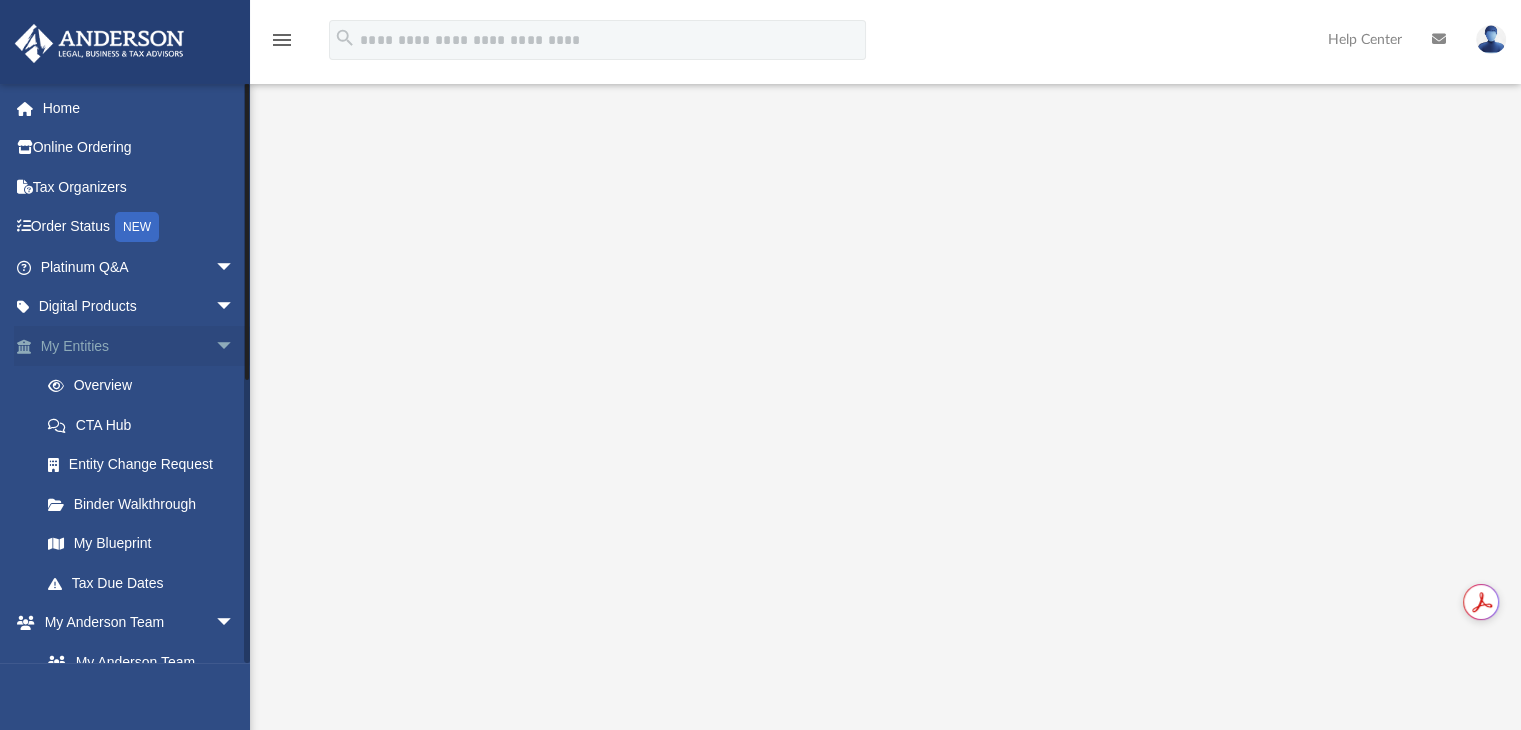 click on "My Entities arrow_drop_down" at bounding box center (139, 346) 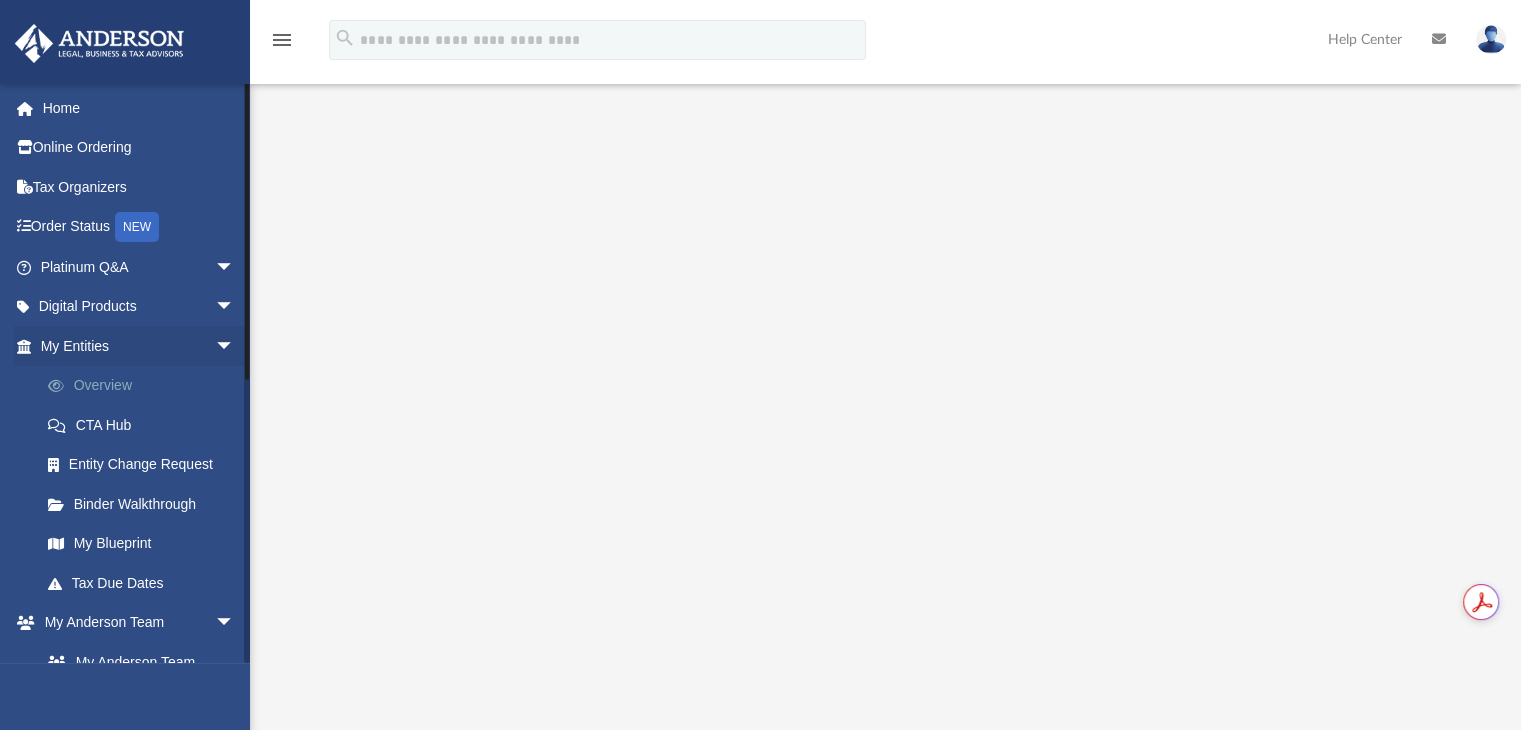 click on "Overview" at bounding box center [146, 386] 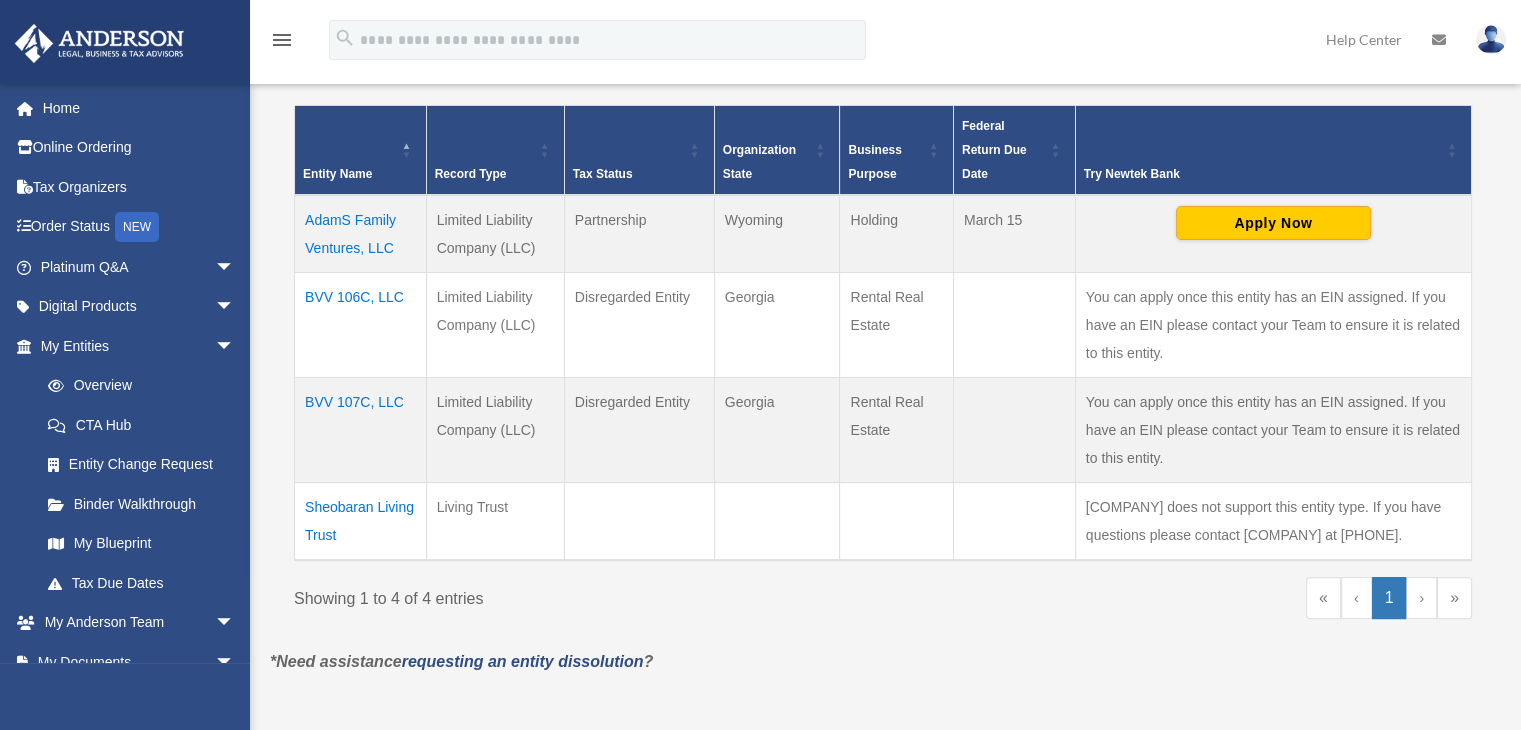 scroll, scrollTop: 433, scrollLeft: 0, axis: vertical 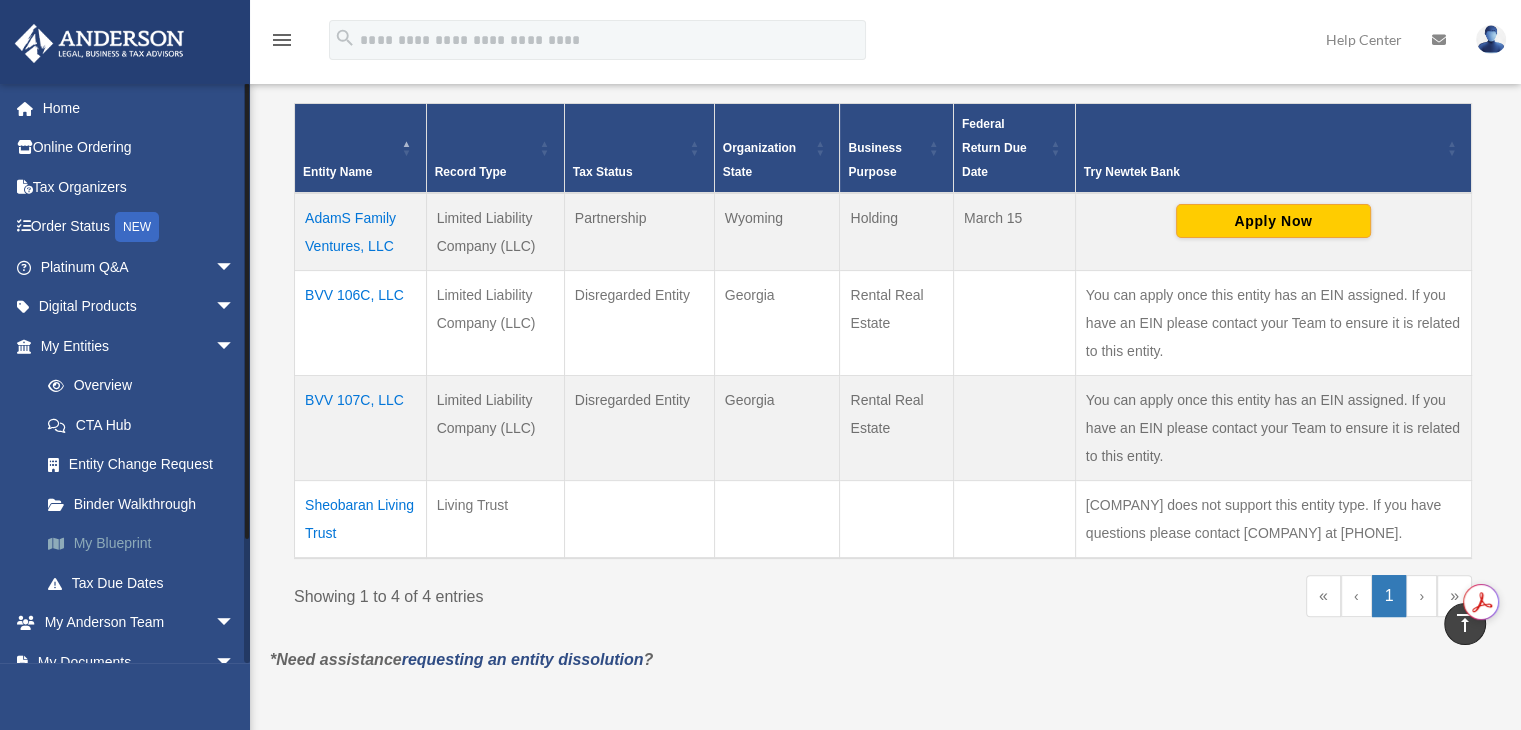 click on "My Blueprint" at bounding box center (146, 544) 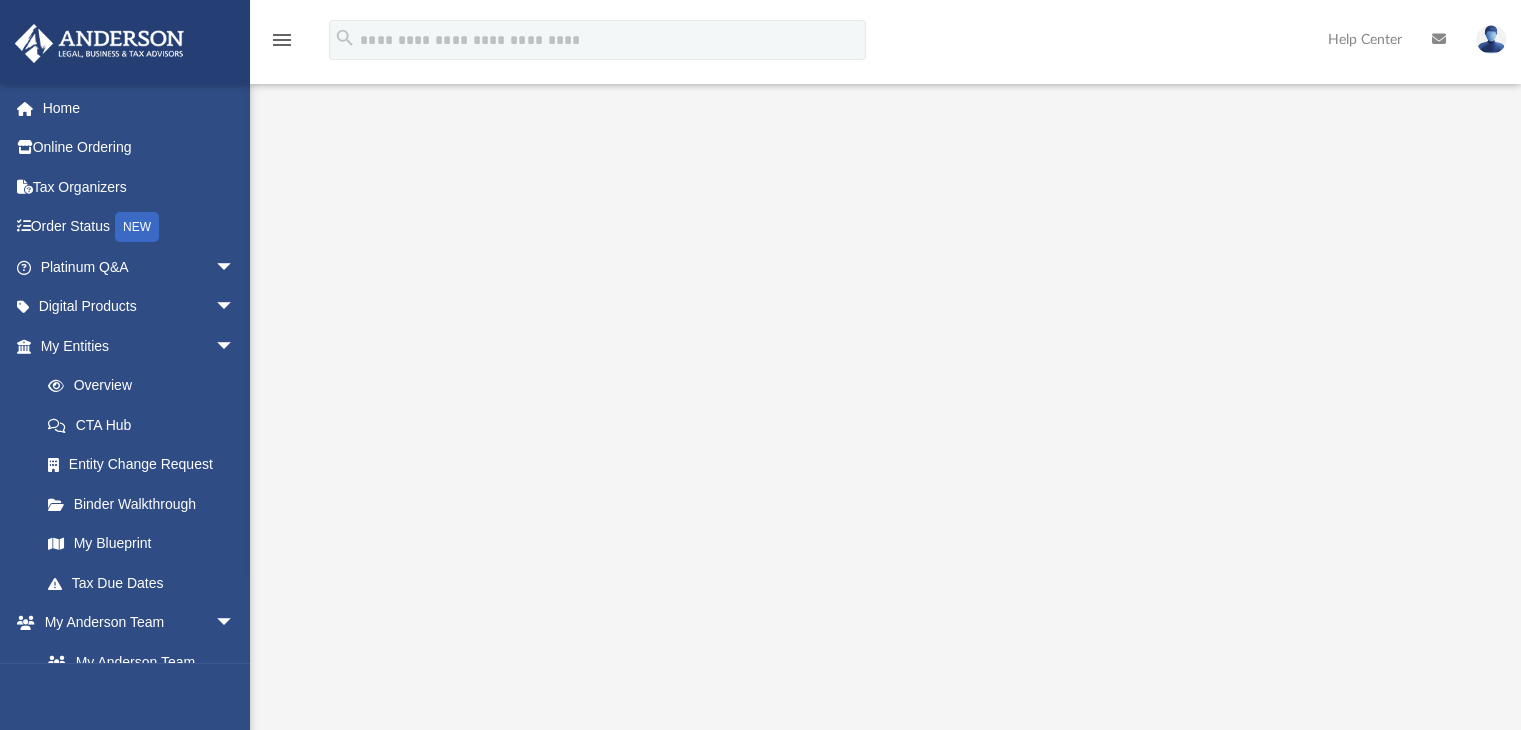 scroll, scrollTop: 200, scrollLeft: 0, axis: vertical 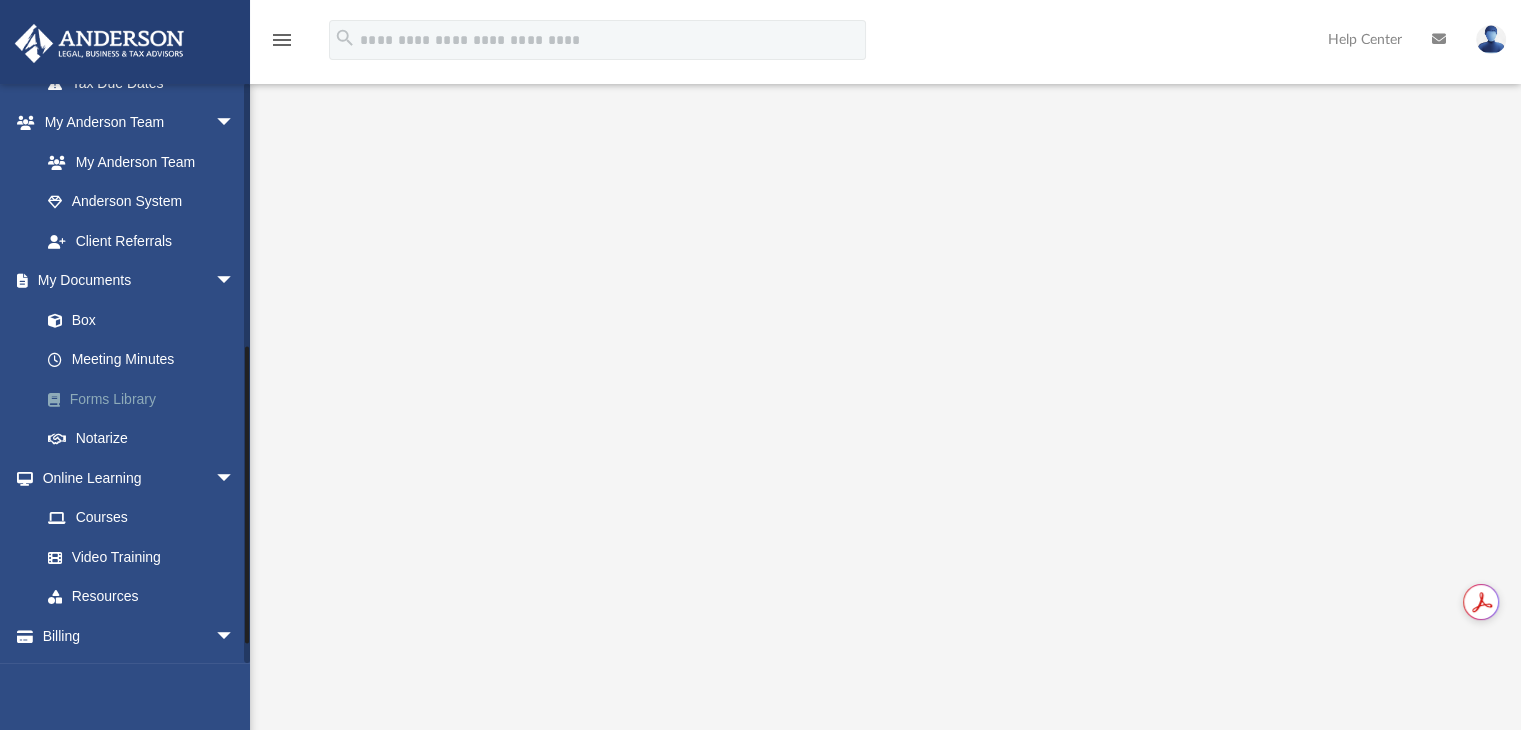 click on "Forms Library" at bounding box center [146, 399] 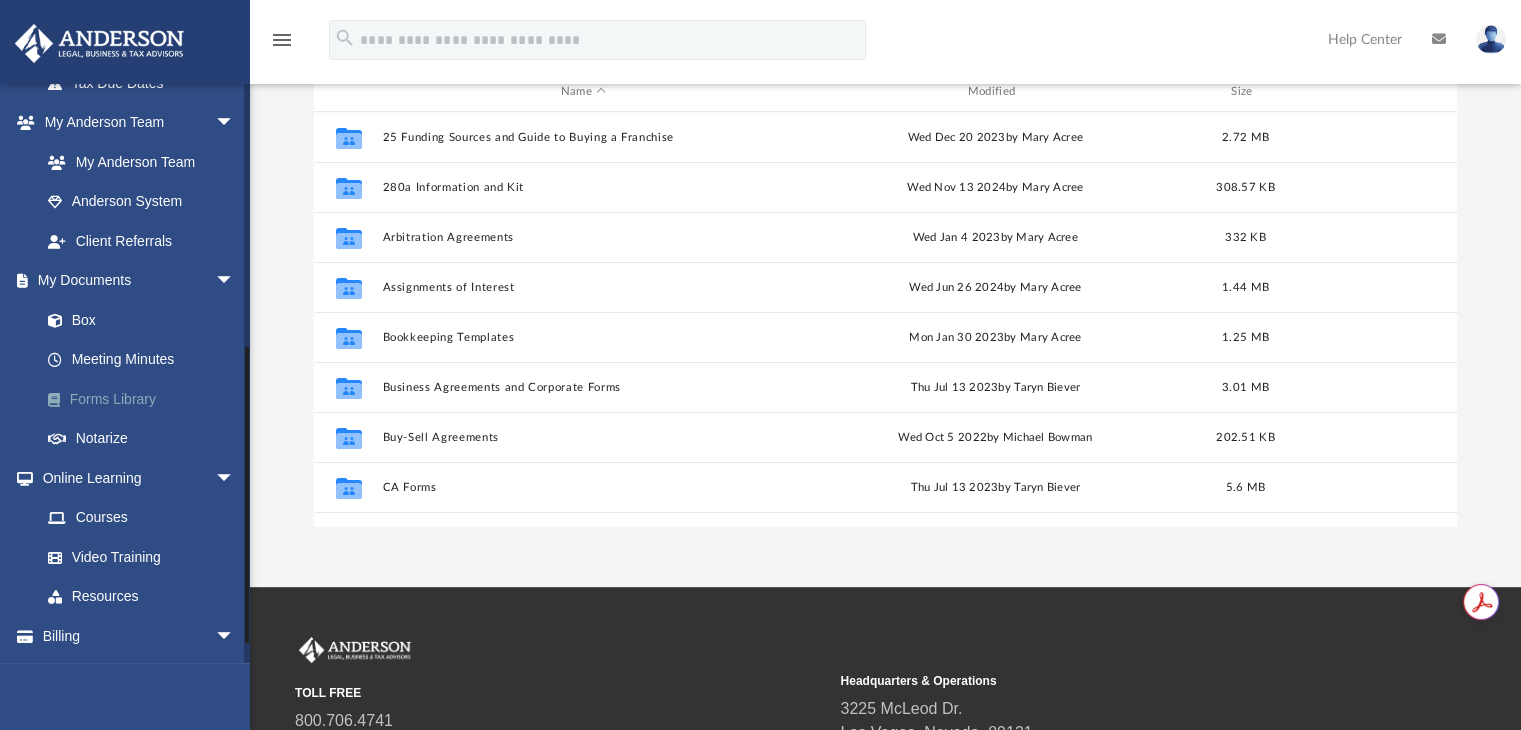 scroll, scrollTop: 16, scrollLeft: 16, axis: both 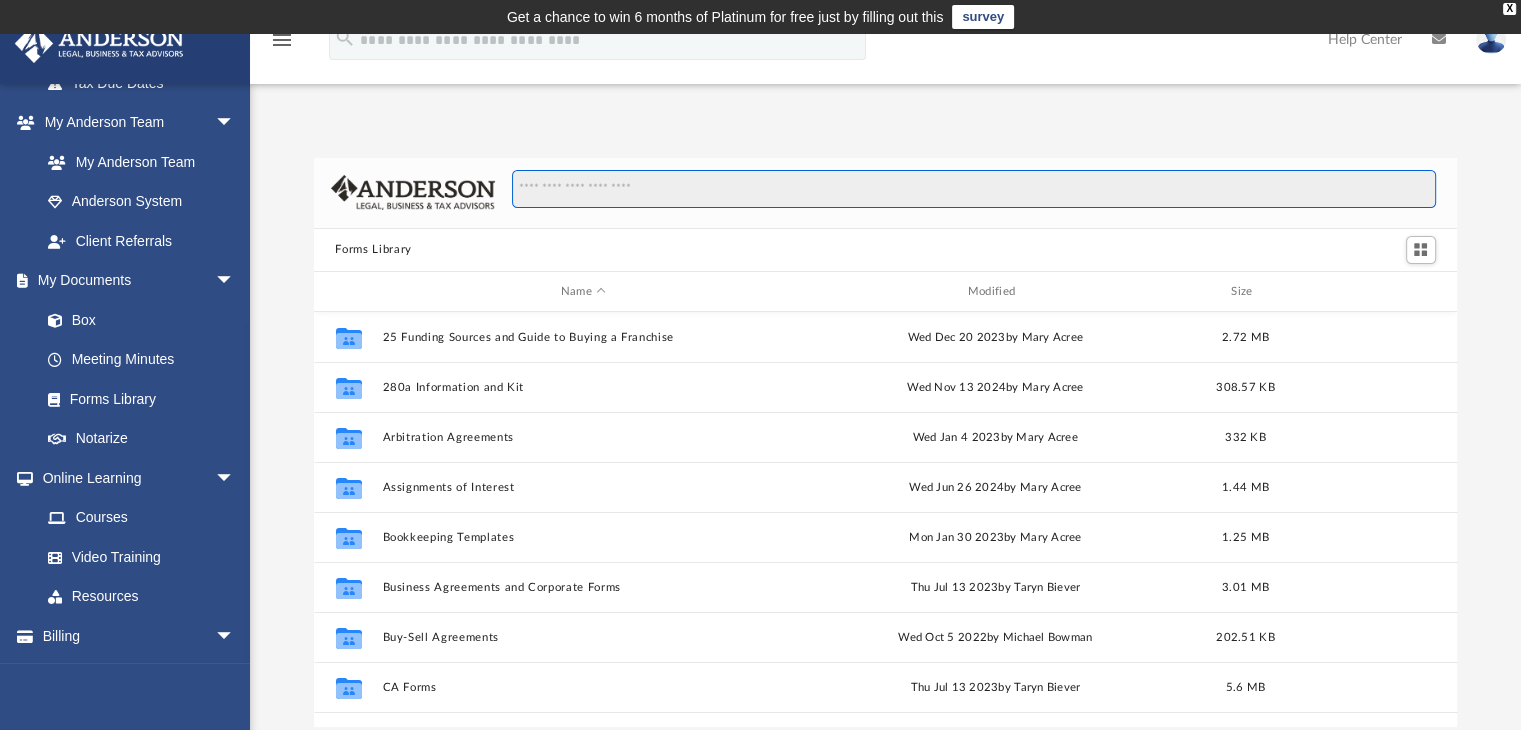 click at bounding box center (973, 189) 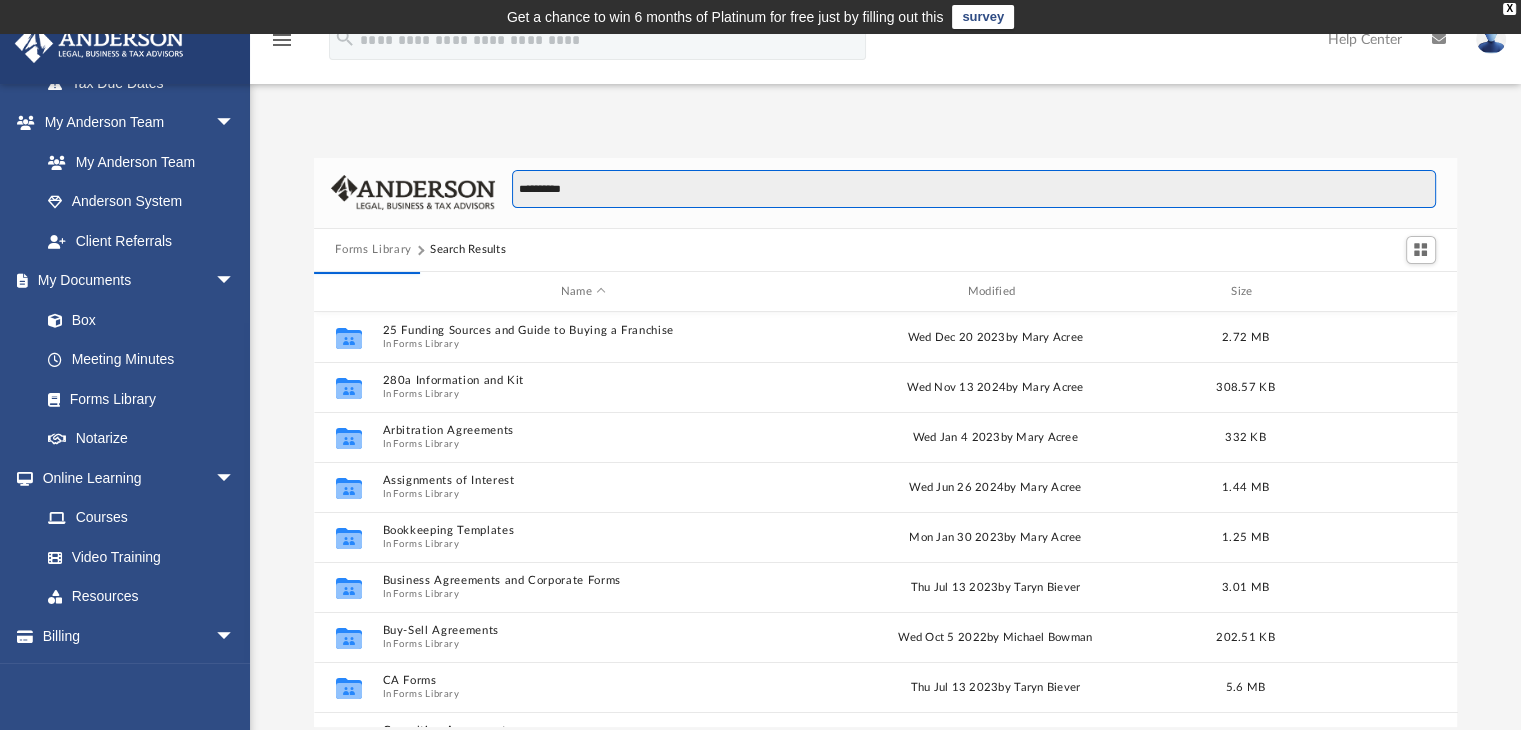 type on "**********" 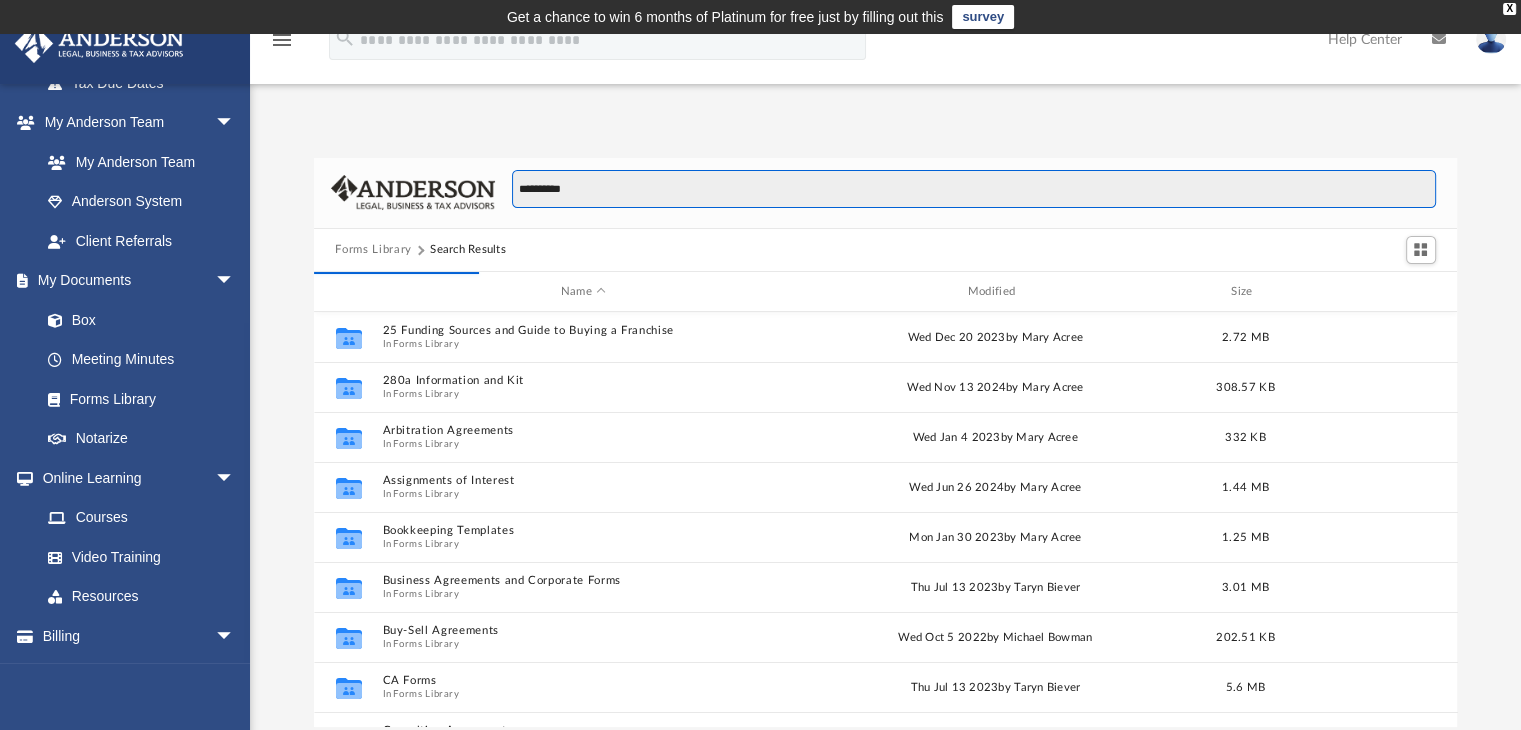 scroll, scrollTop: 377, scrollLeft: 1128, axis: both 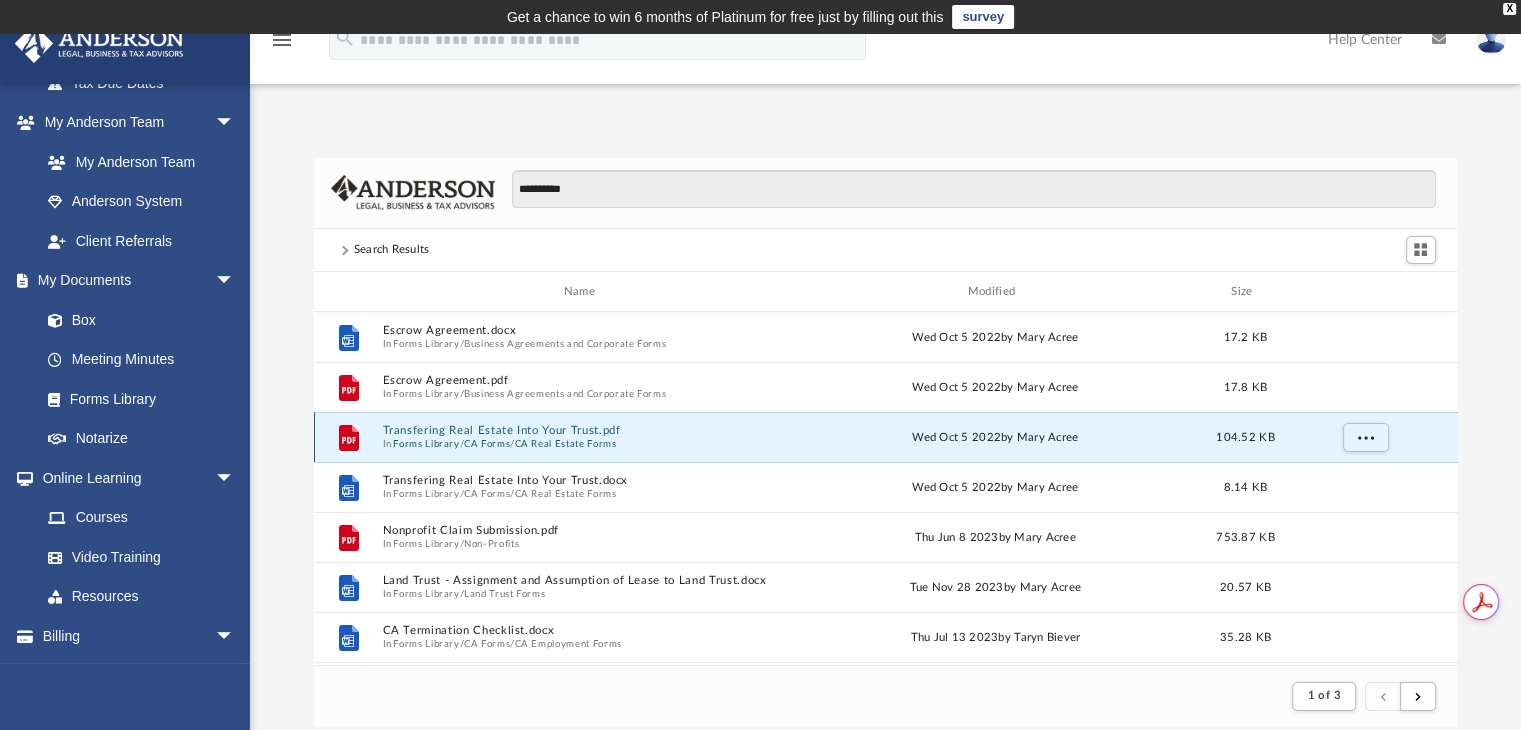 click on "Transfering Real Estate Into Your Trust.pdf" at bounding box center (583, 431) 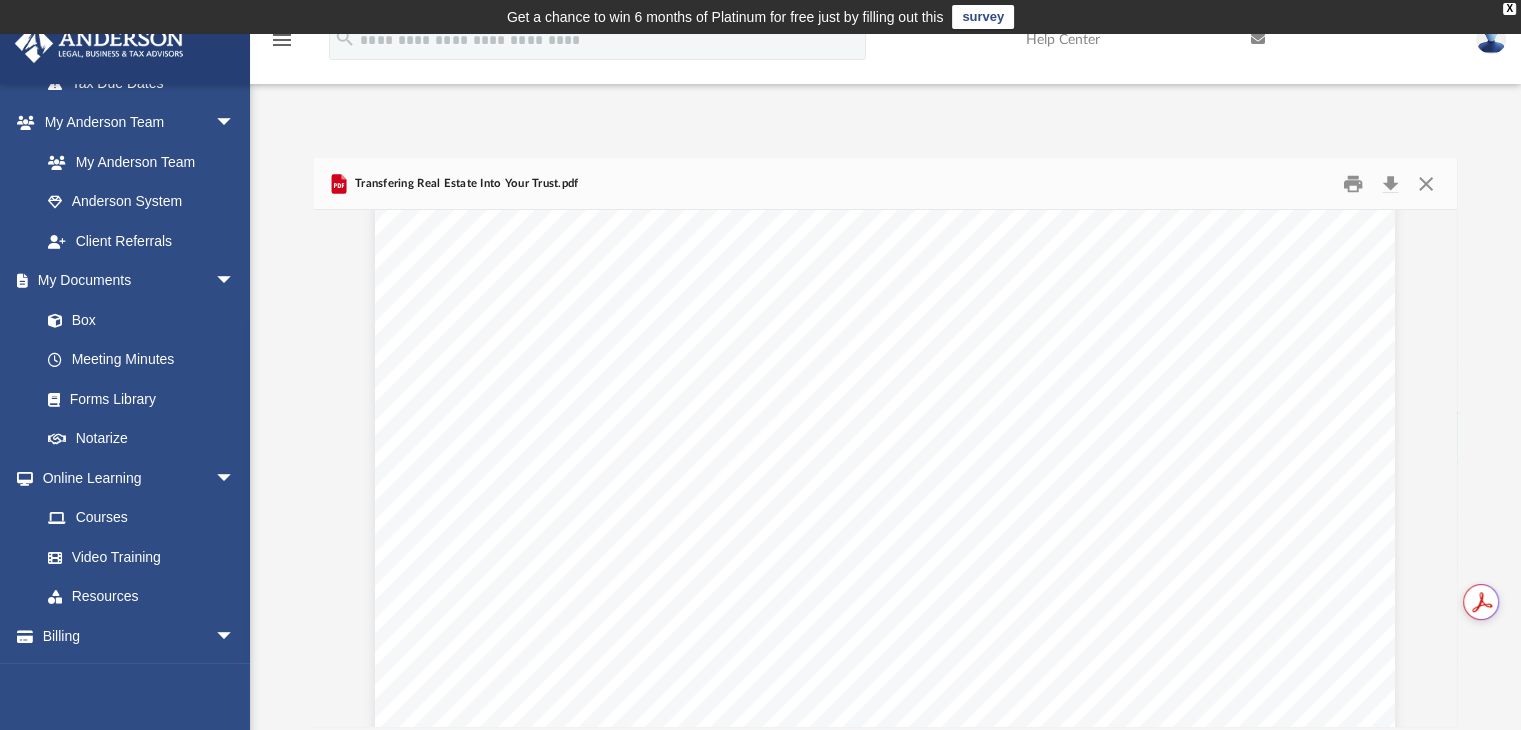 scroll, scrollTop: 833, scrollLeft: 0, axis: vertical 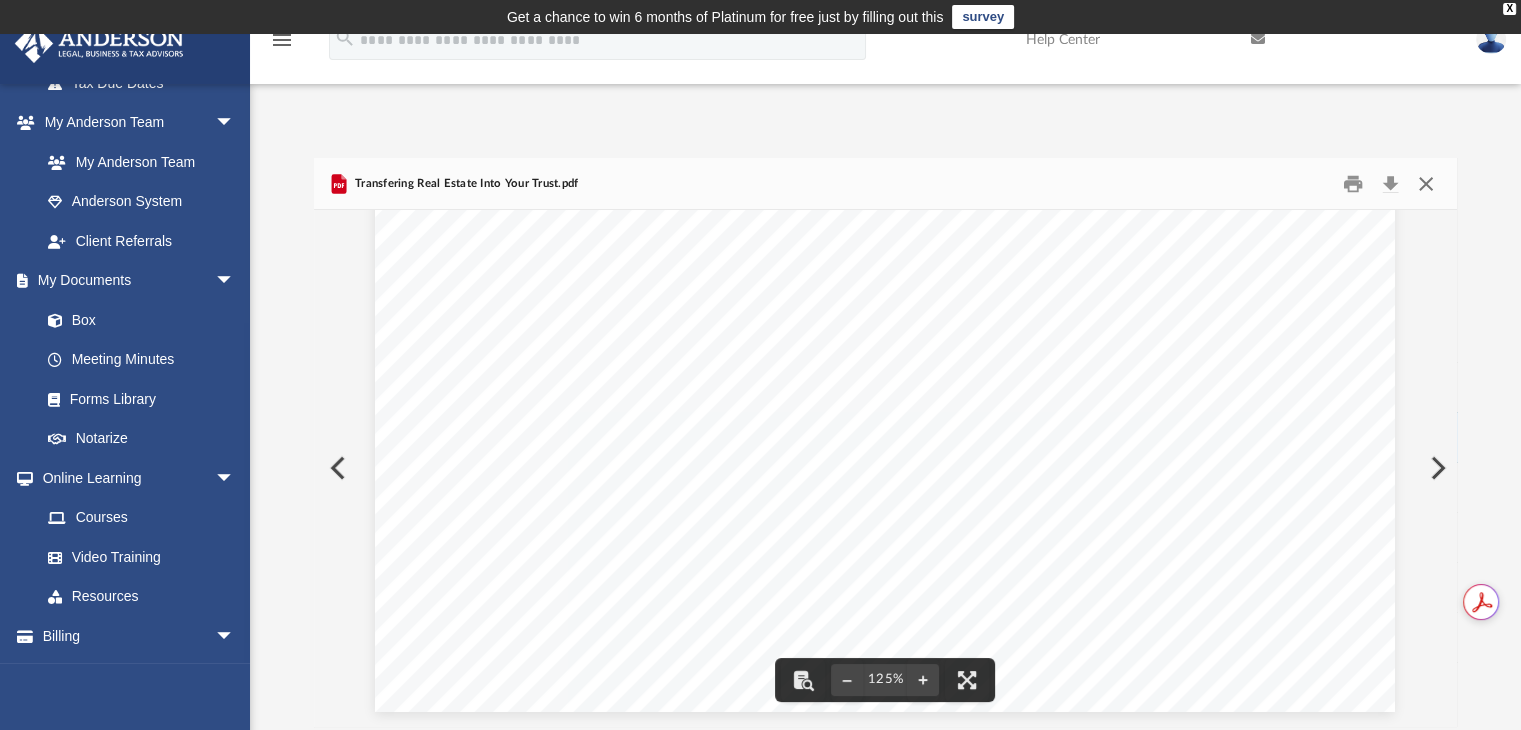 click at bounding box center [1426, 183] 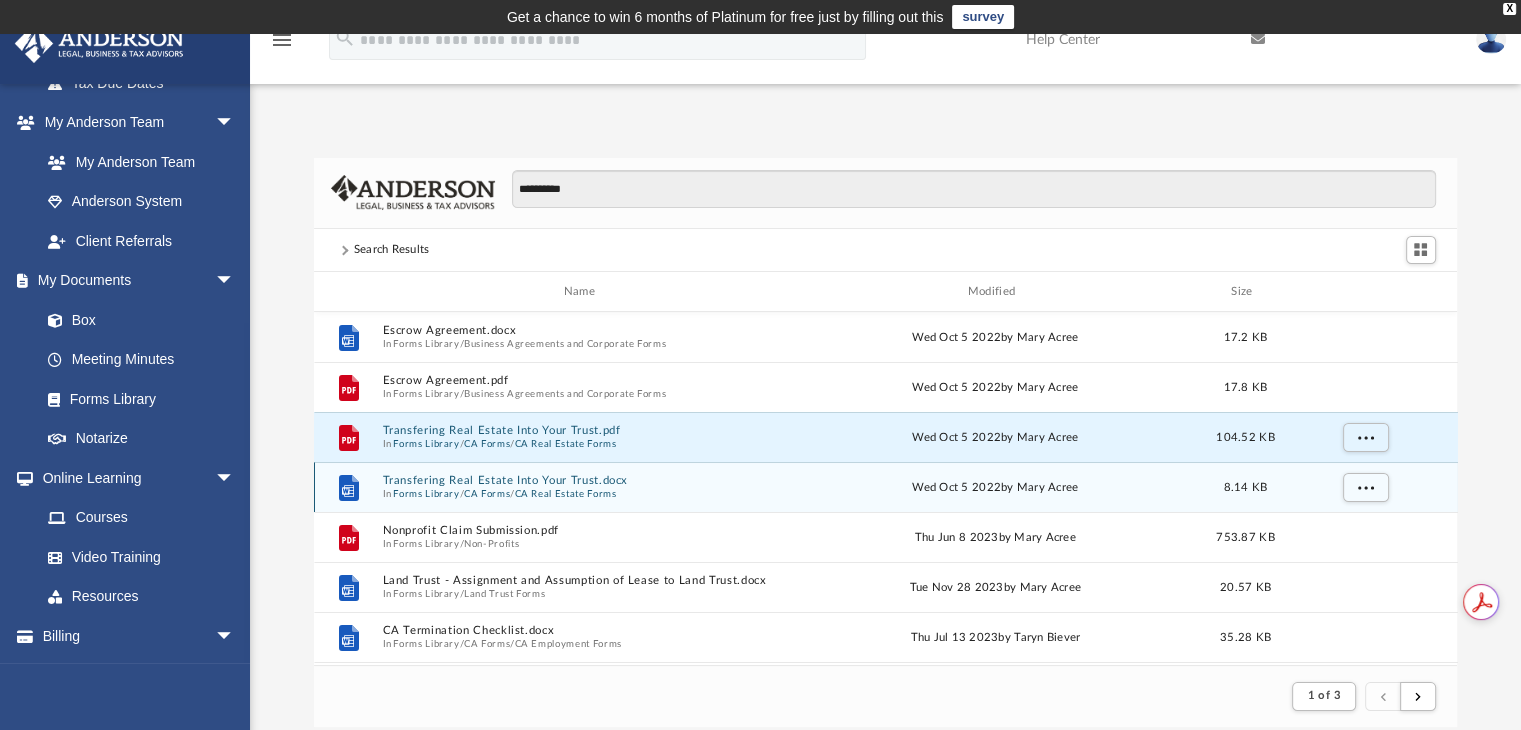 click on "Transfering Real Estate Into Your Trust.docx" at bounding box center (583, 481) 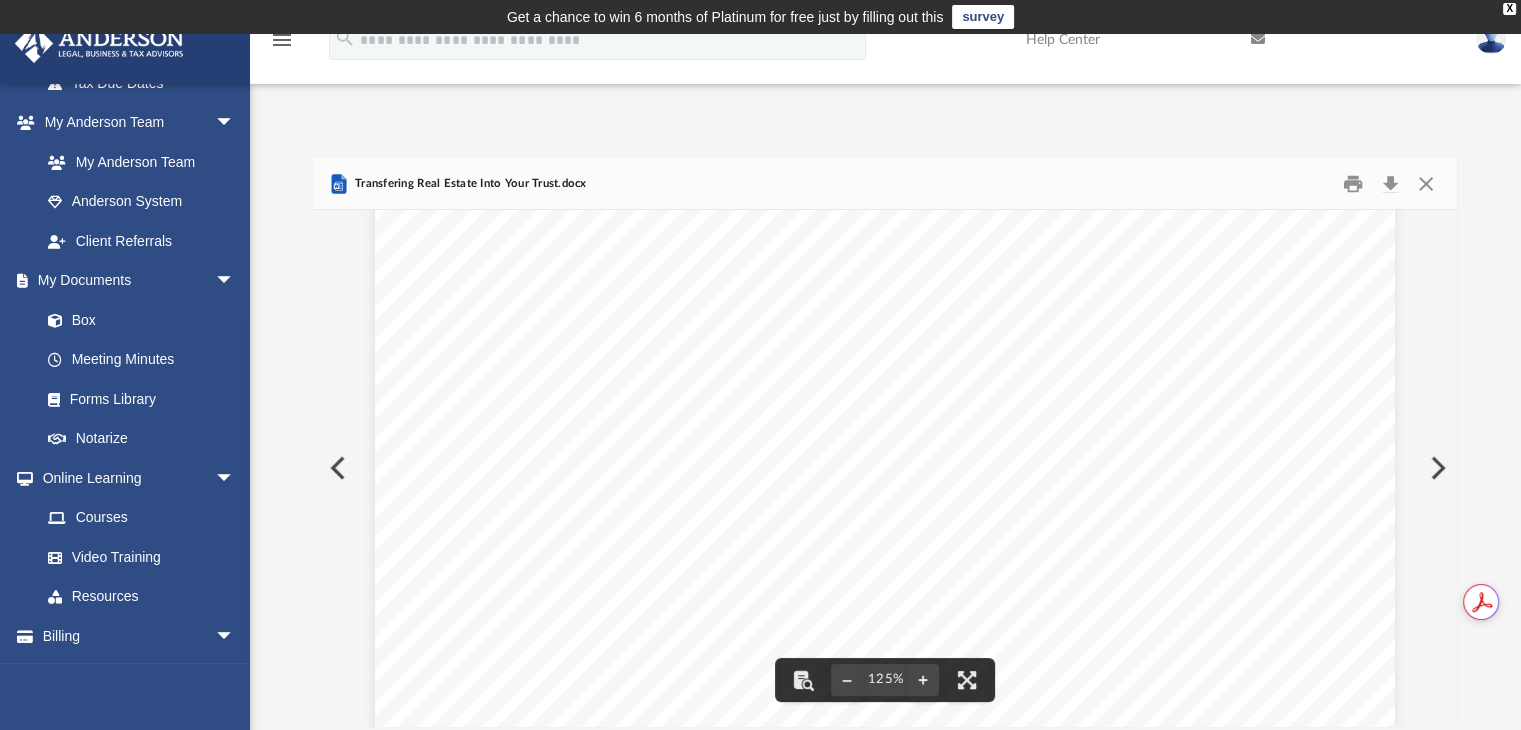 scroll, scrollTop: 833, scrollLeft: 0, axis: vertical 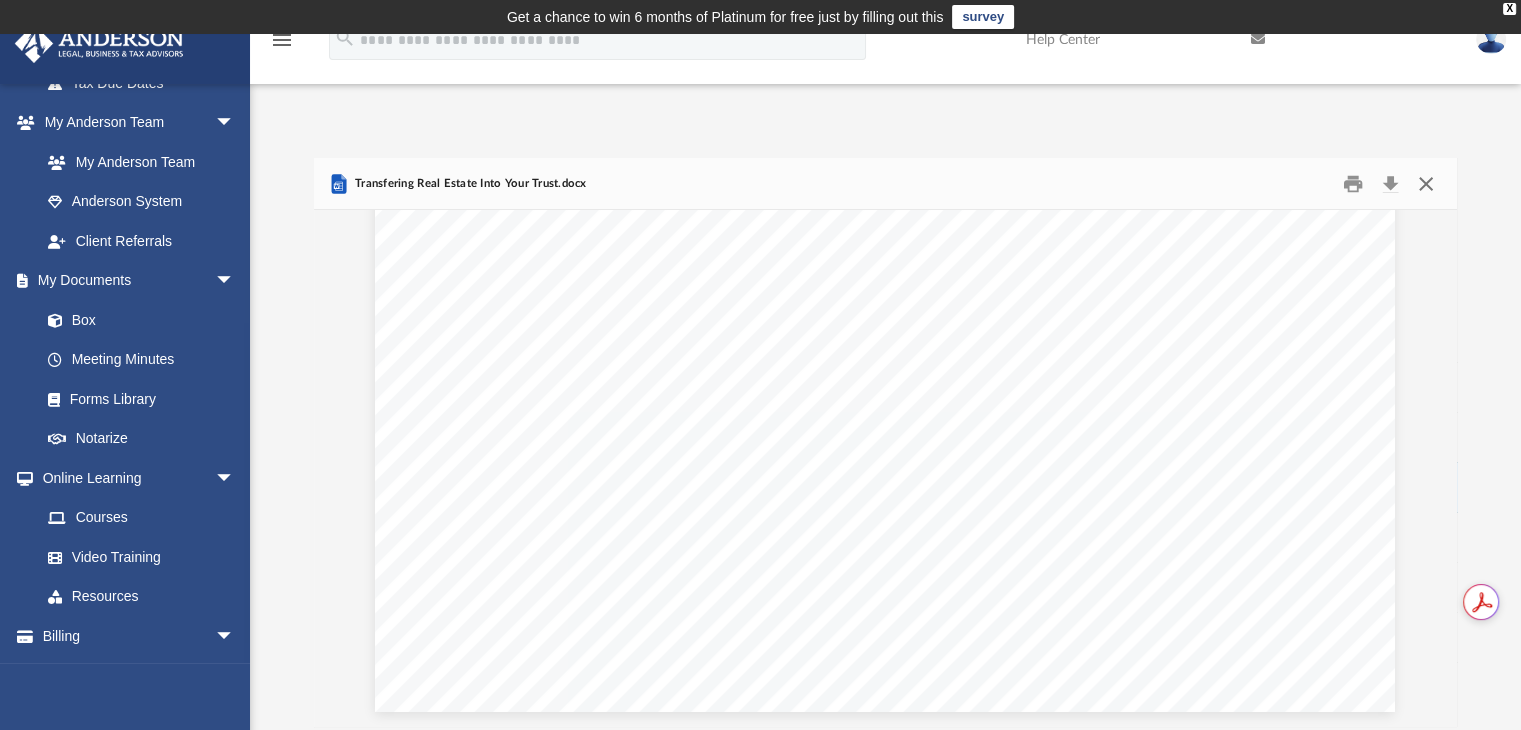 click at bounding box center [1426, 183] 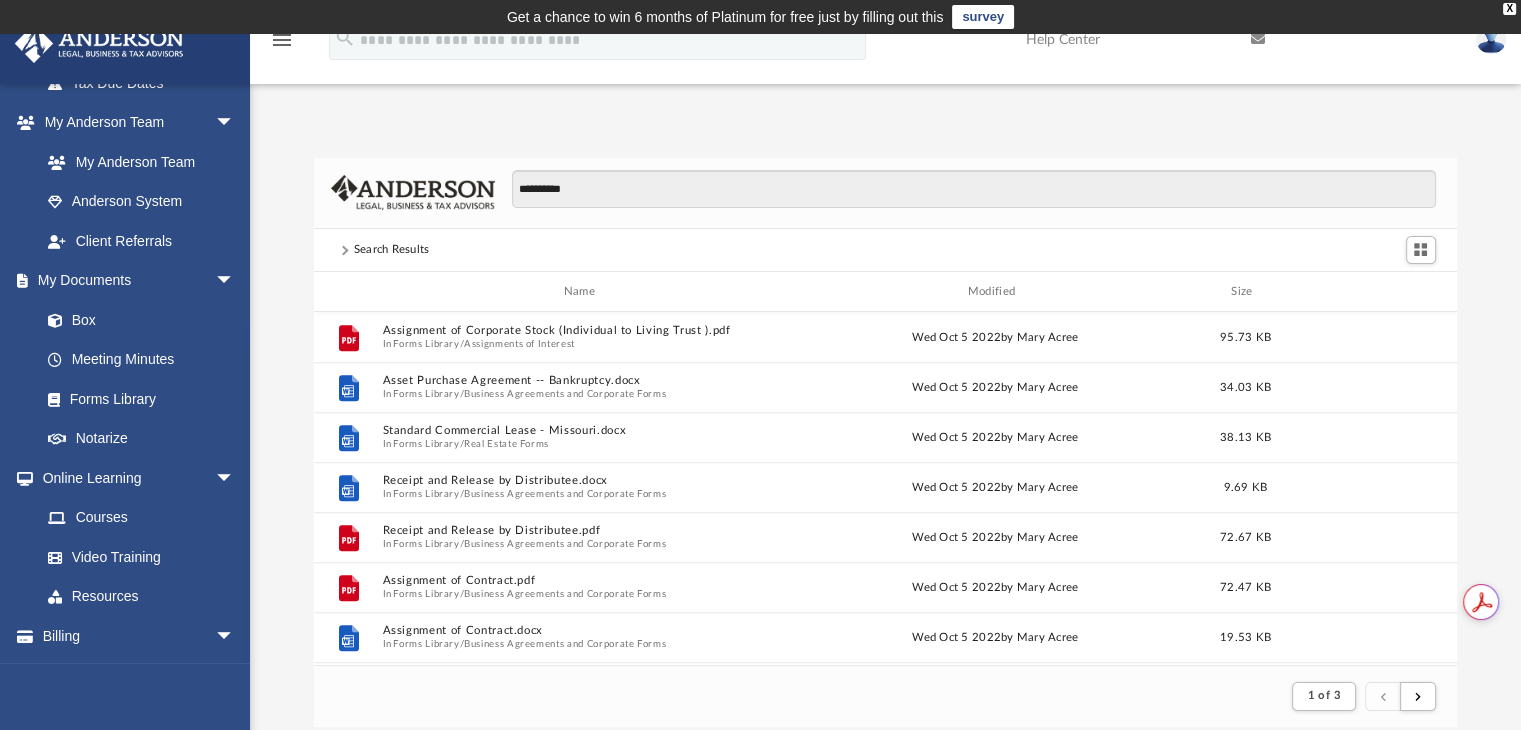 scroll, scrollTop: 1600, scrollLeft: 0, axis: vertical 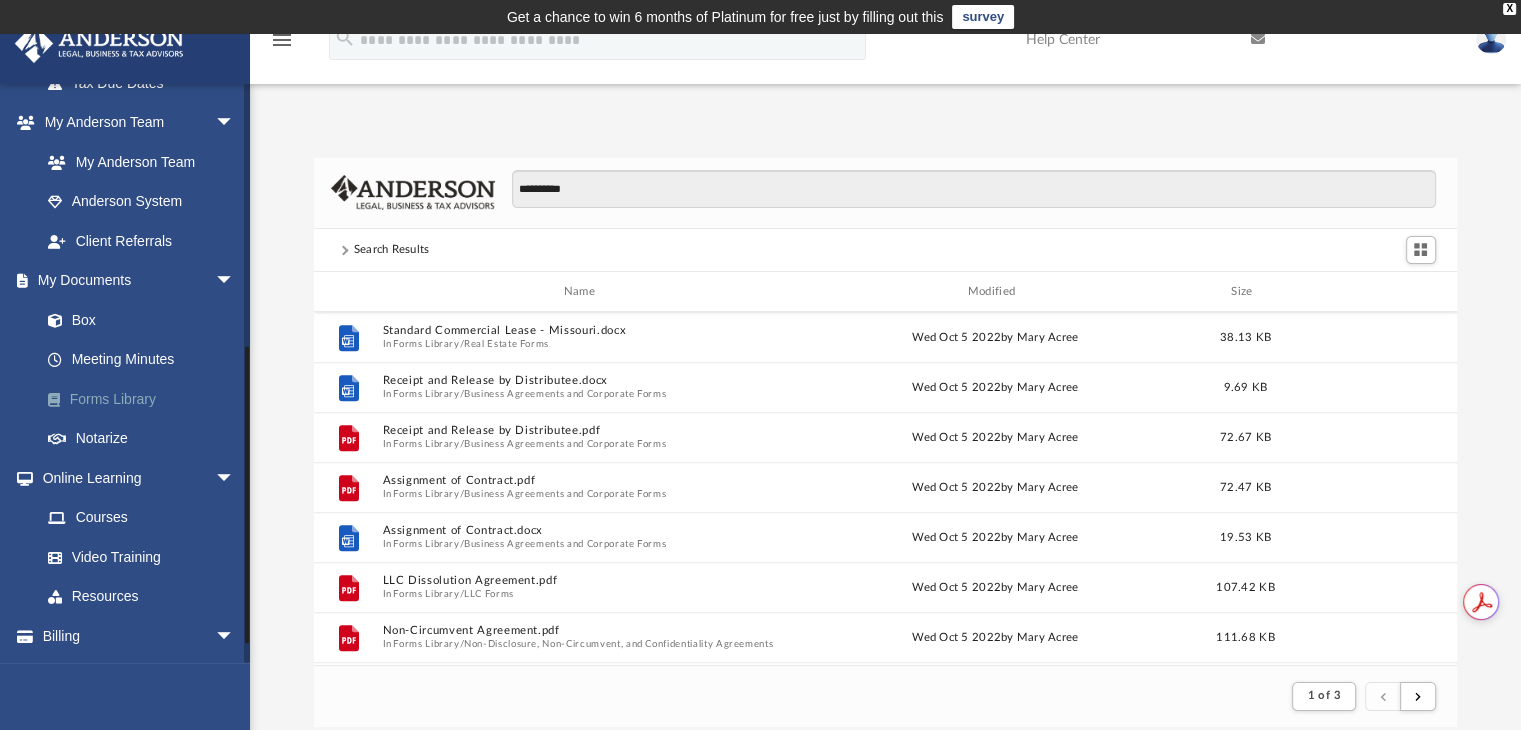 click on "Forms Library" at bounding box center (146, 399) 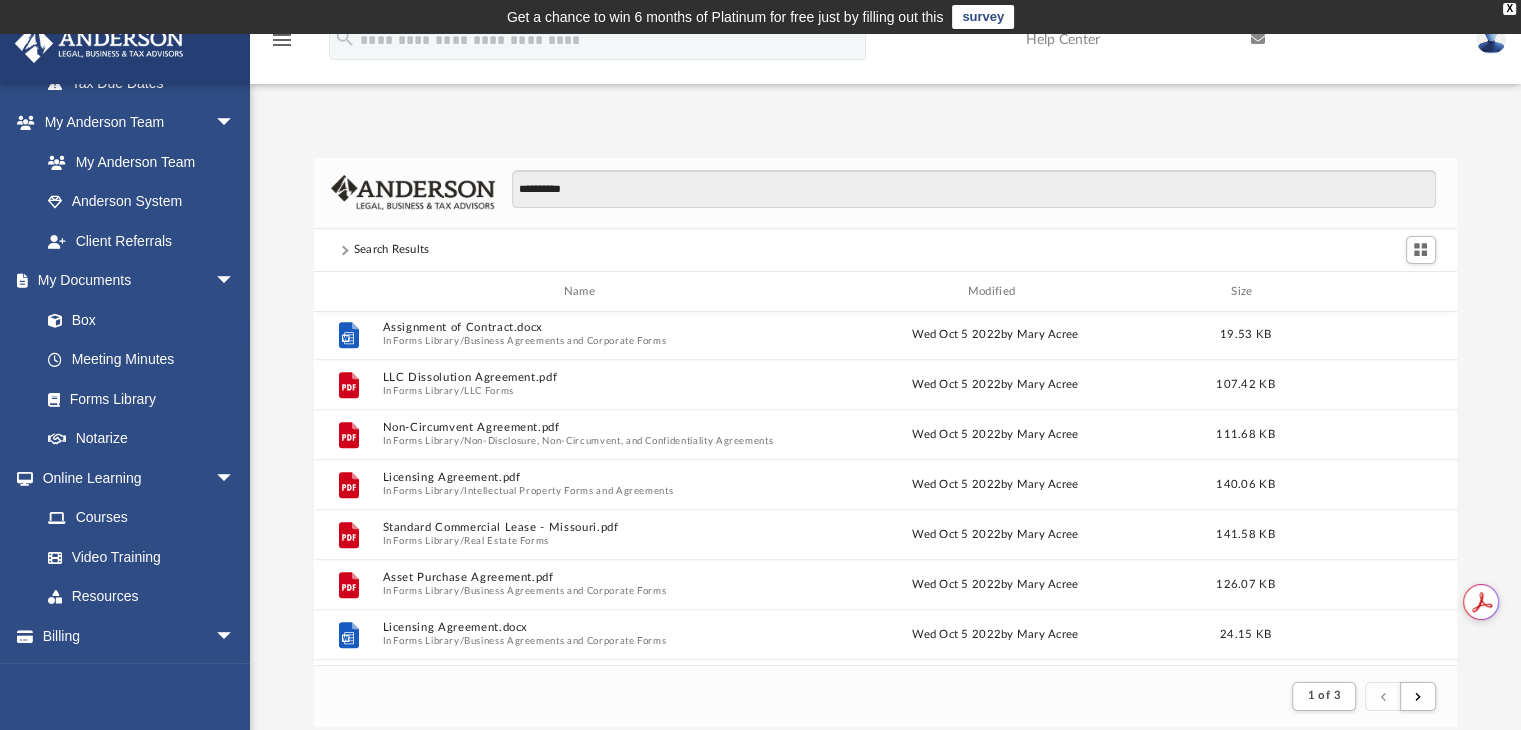 scroll, scrollTop: 1800, scrollLeft: 0, axis: vertical 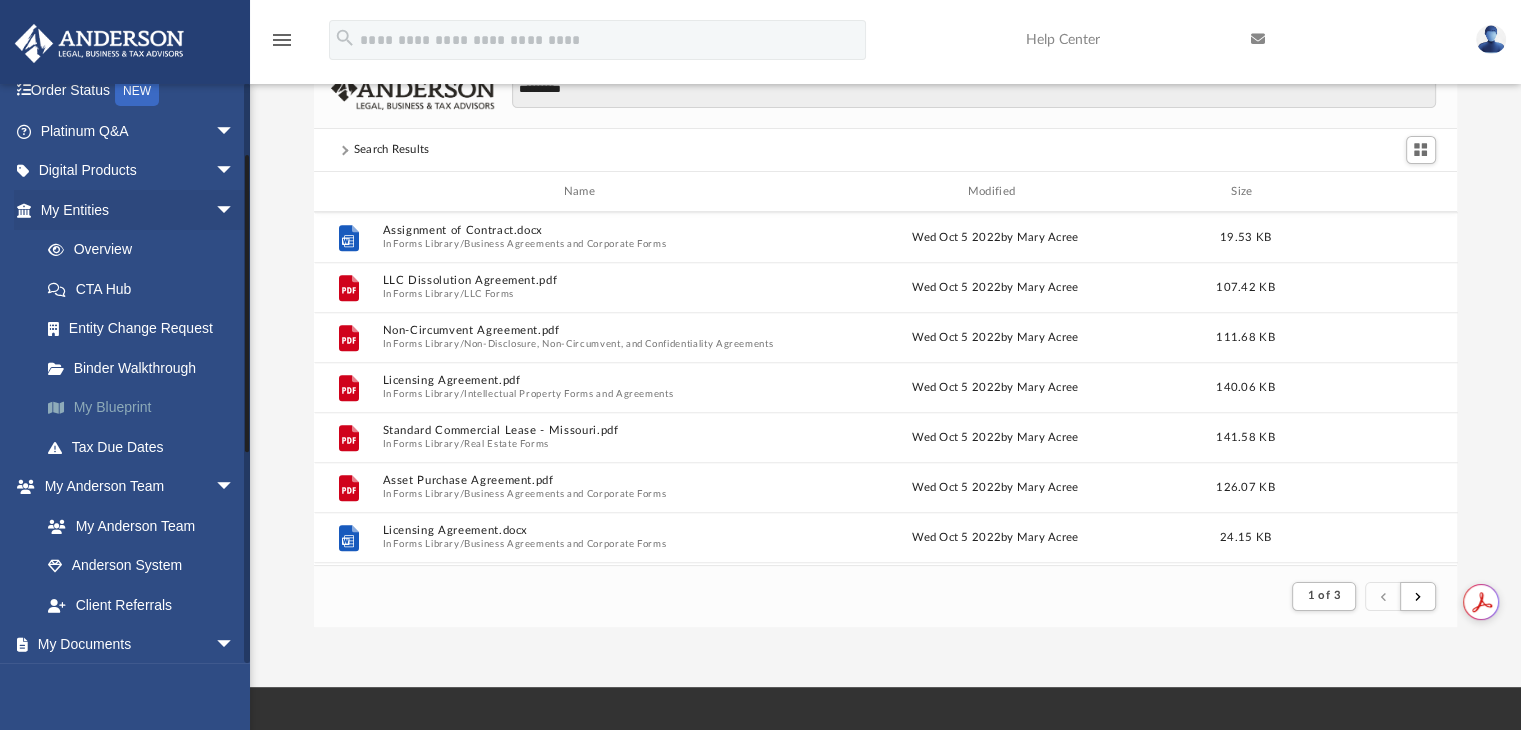 click on "My Blueprint" at bounding box center (146, 408) 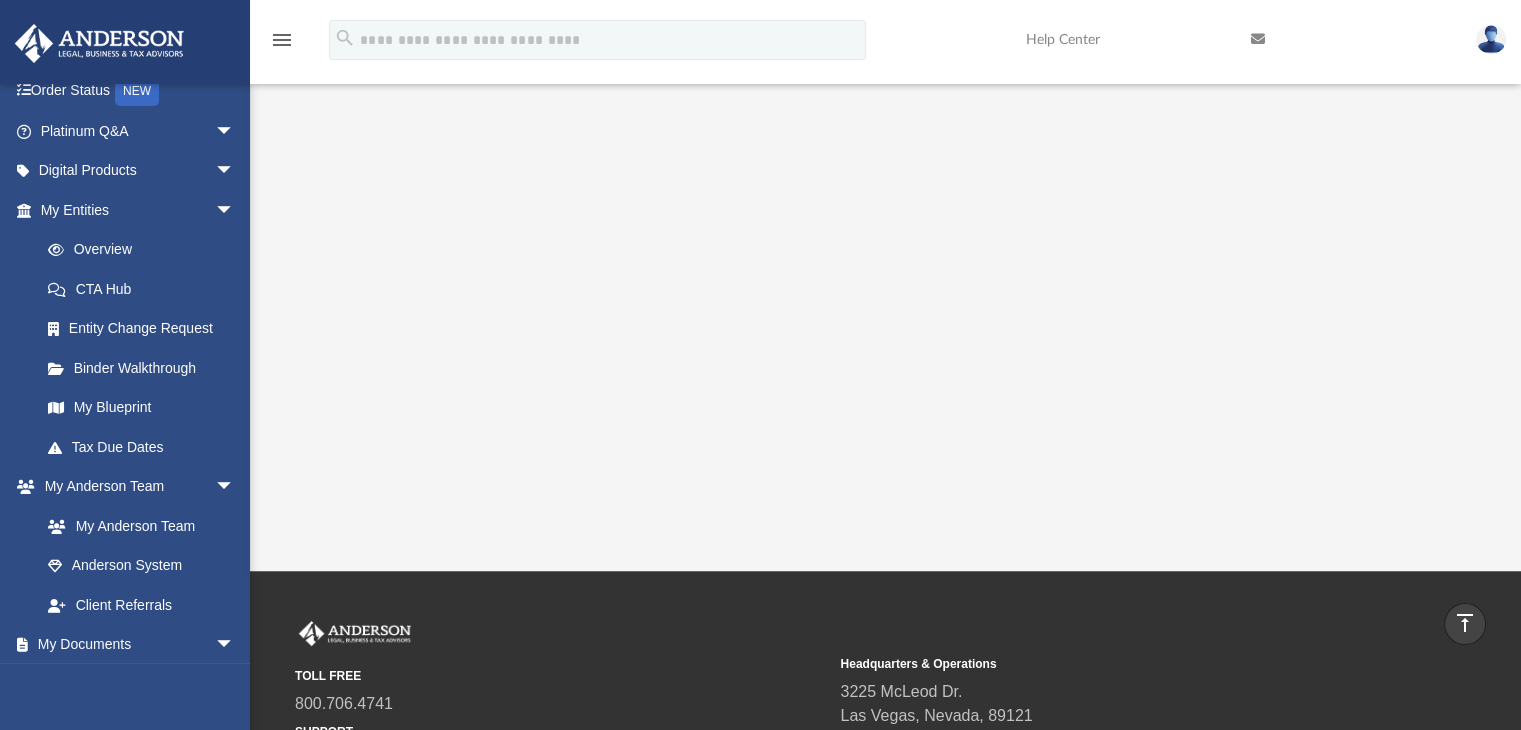 scroll, scrollTop: 446, scrollLeft: 0, axis: vertical 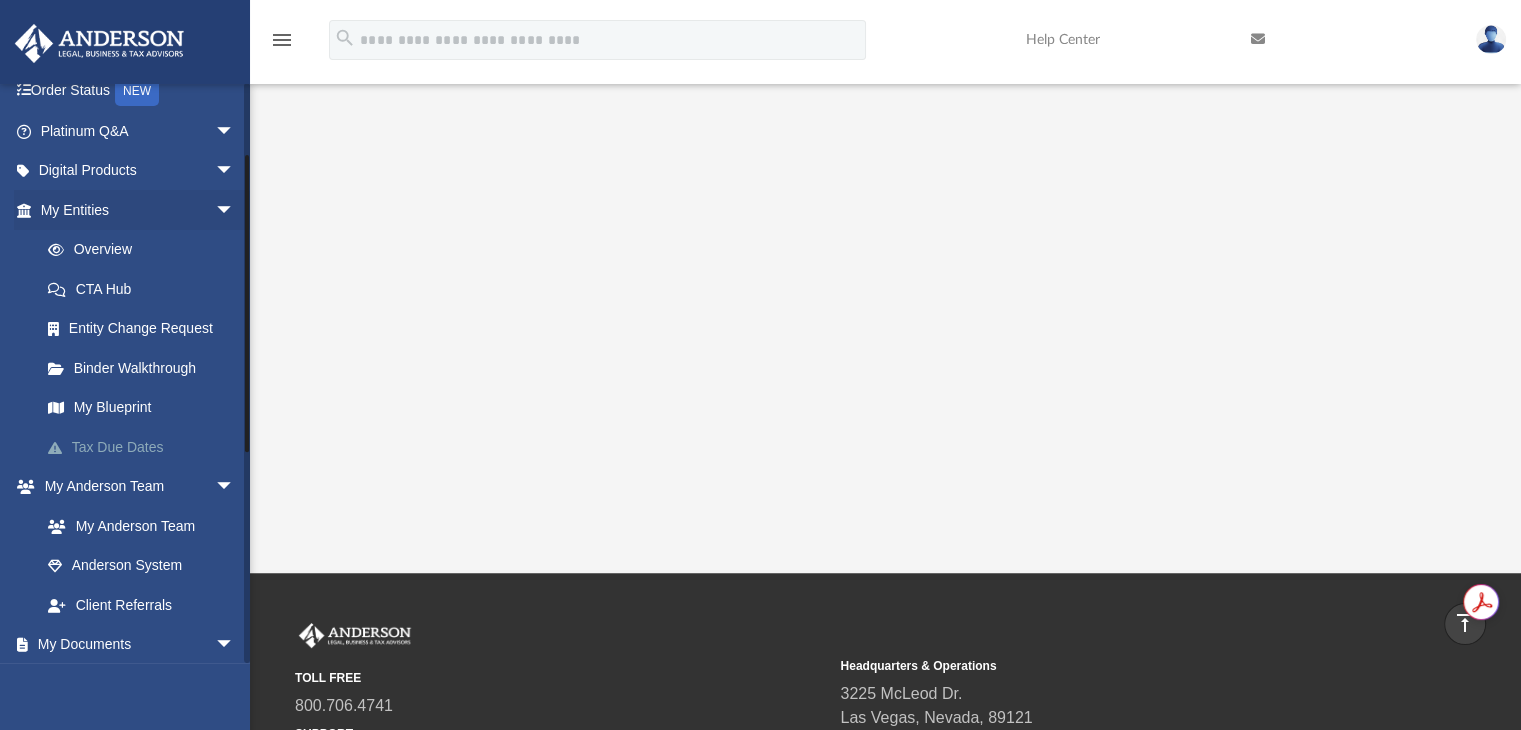 click on "Tax Due Dates" at bounding box center (146, 447) 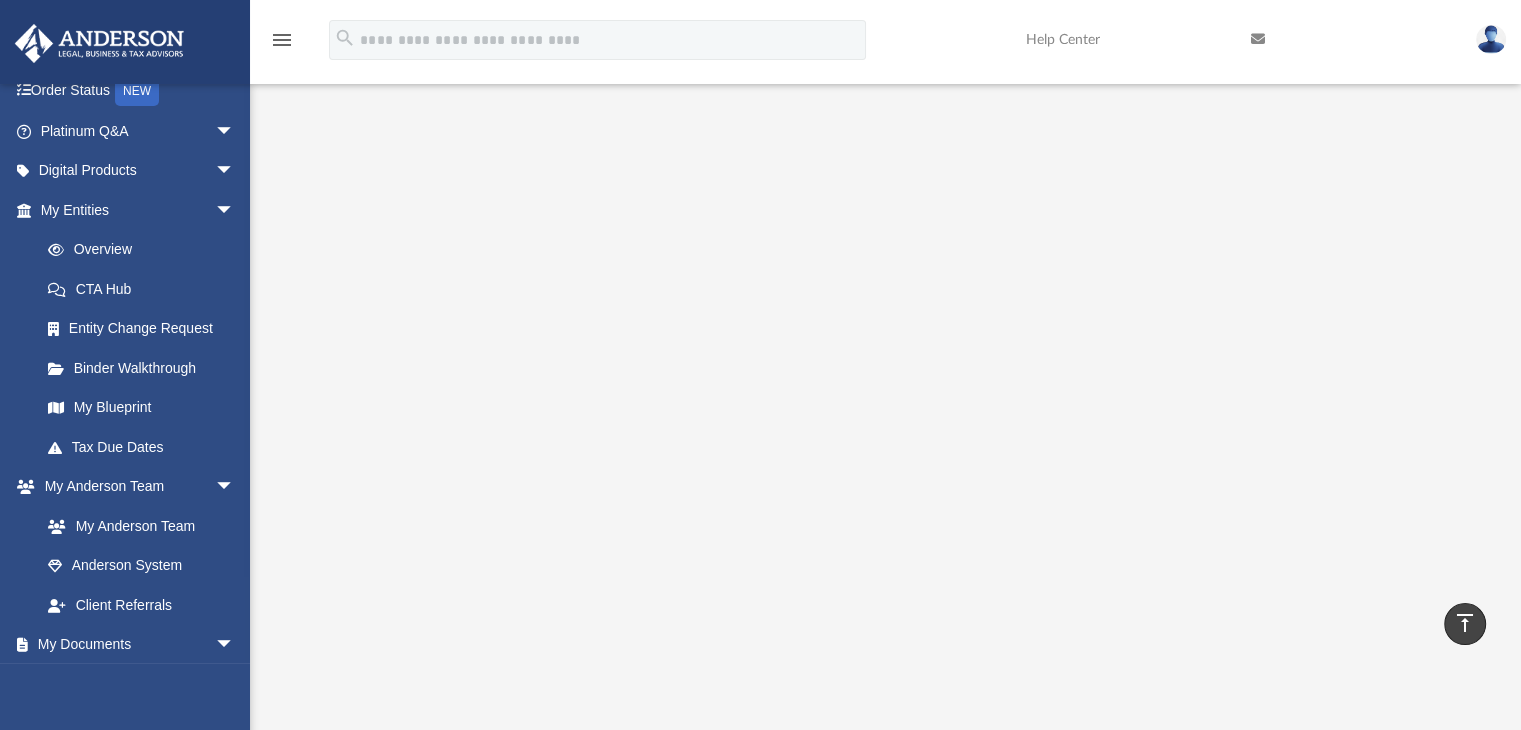 scroll, scrollTop: 326, scrollLeft: 0, axis: vertical 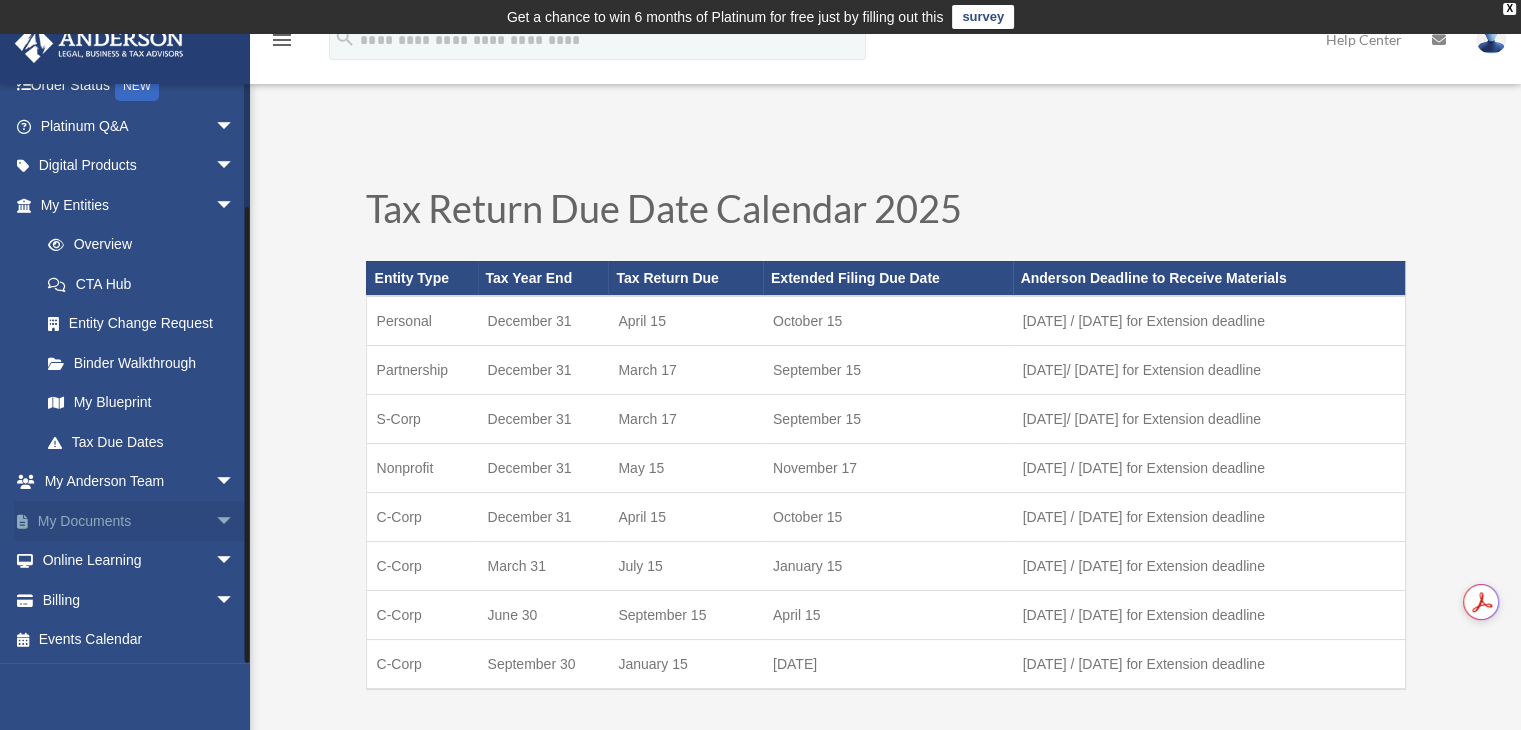 click on "My Documents arrow_drop_down" at bounding box center (139, 521) 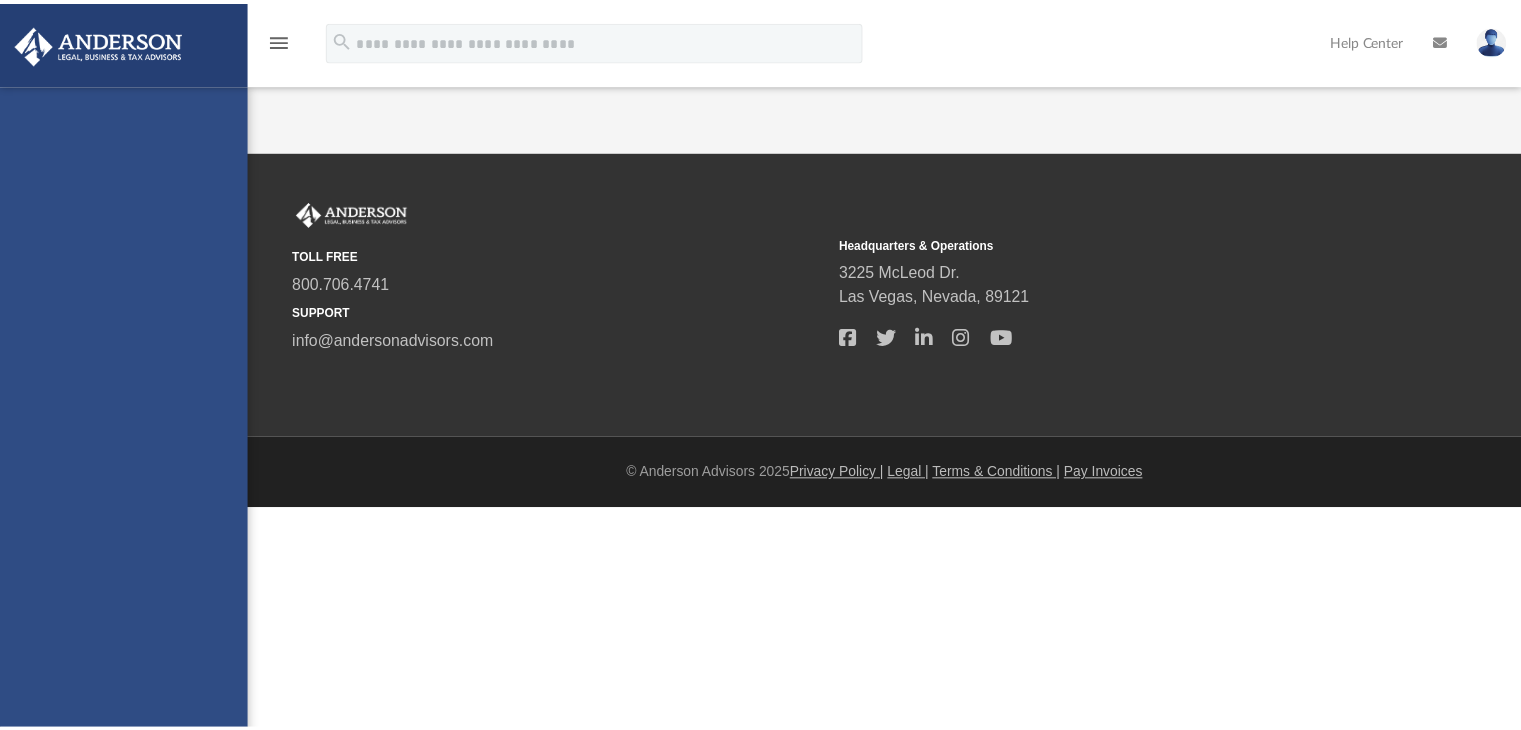 scroll, scrollTop: 0, scrollLeft: 0, axis: both 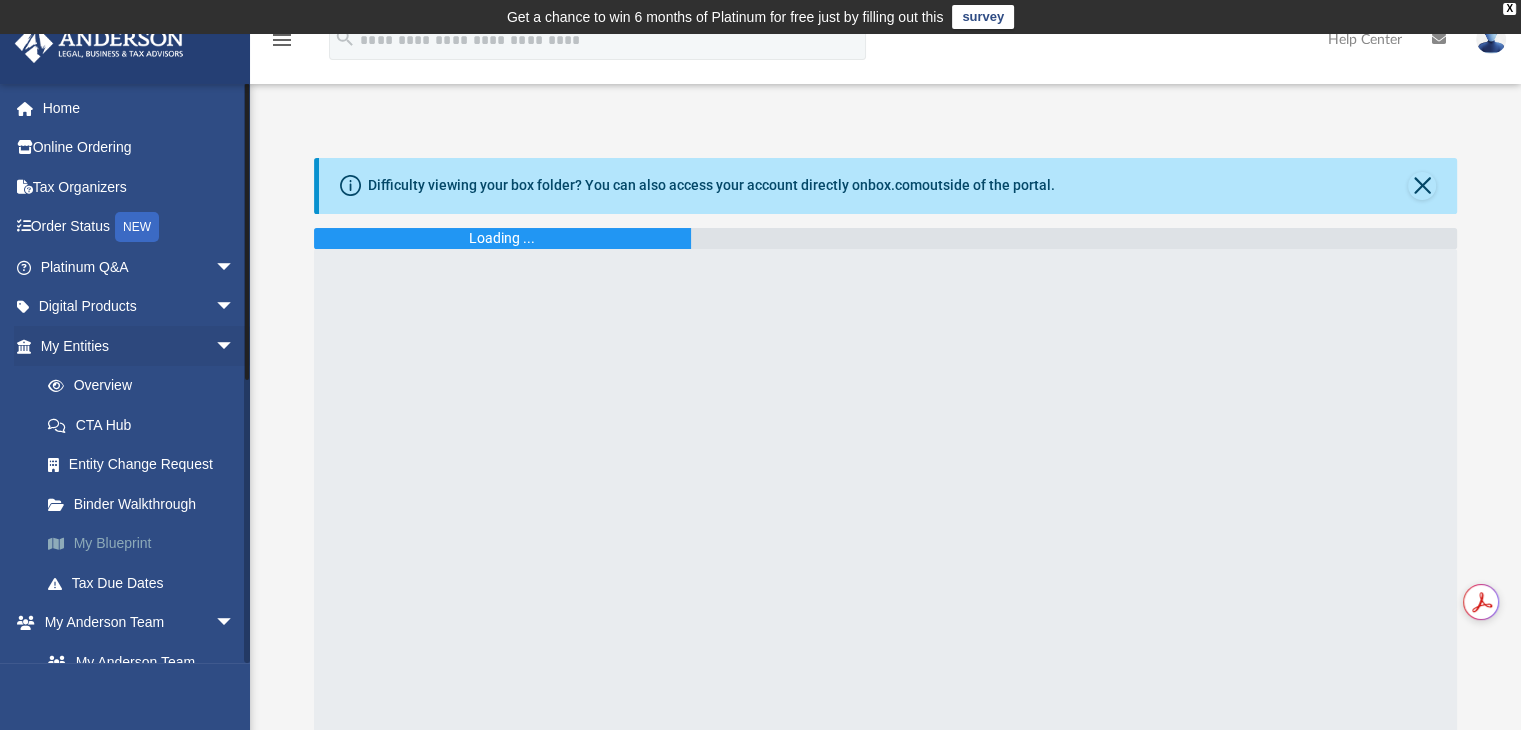 click on "My Blueprint" at bounding box center [146, 544] 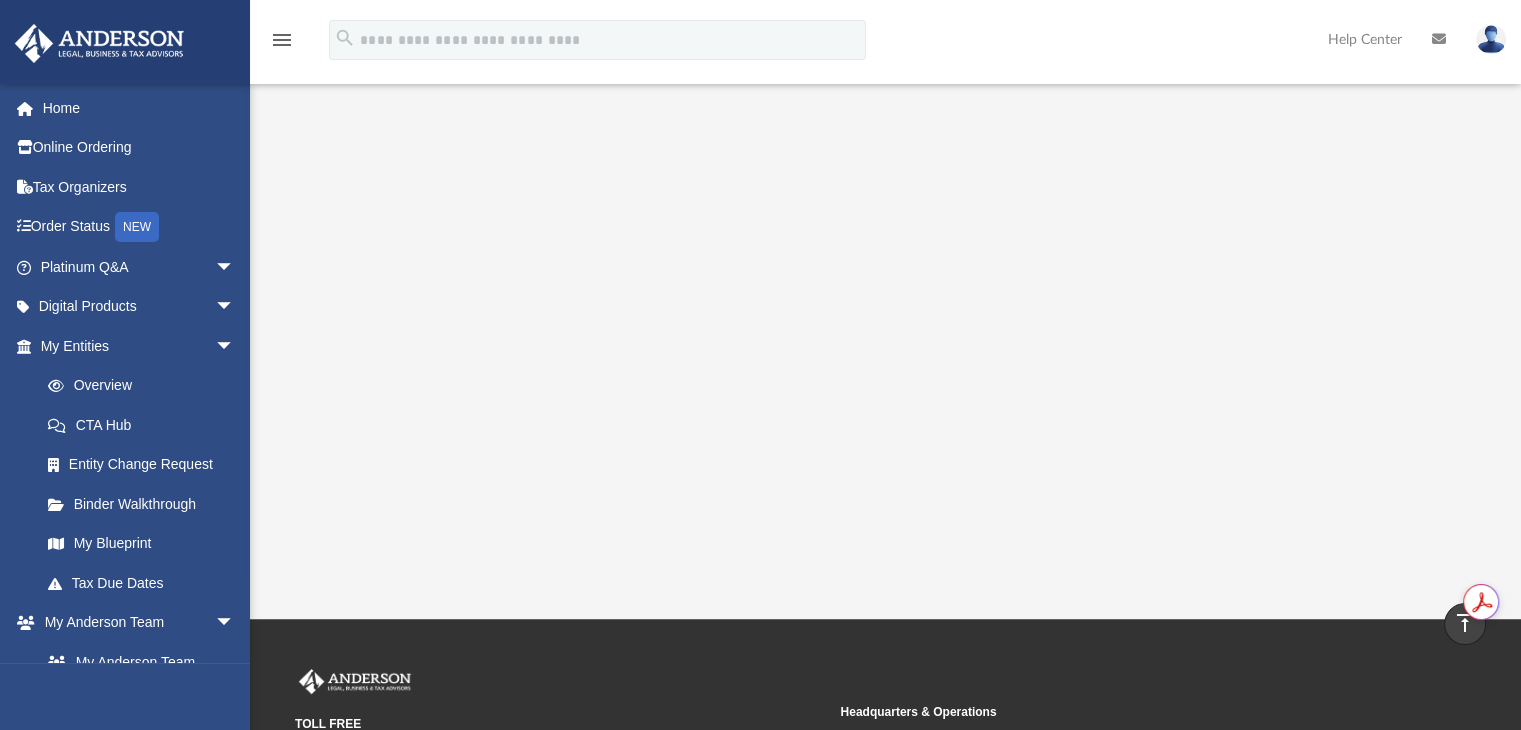 scroll, scrollTop: 400, scrollLeft: 0, axis: vertical 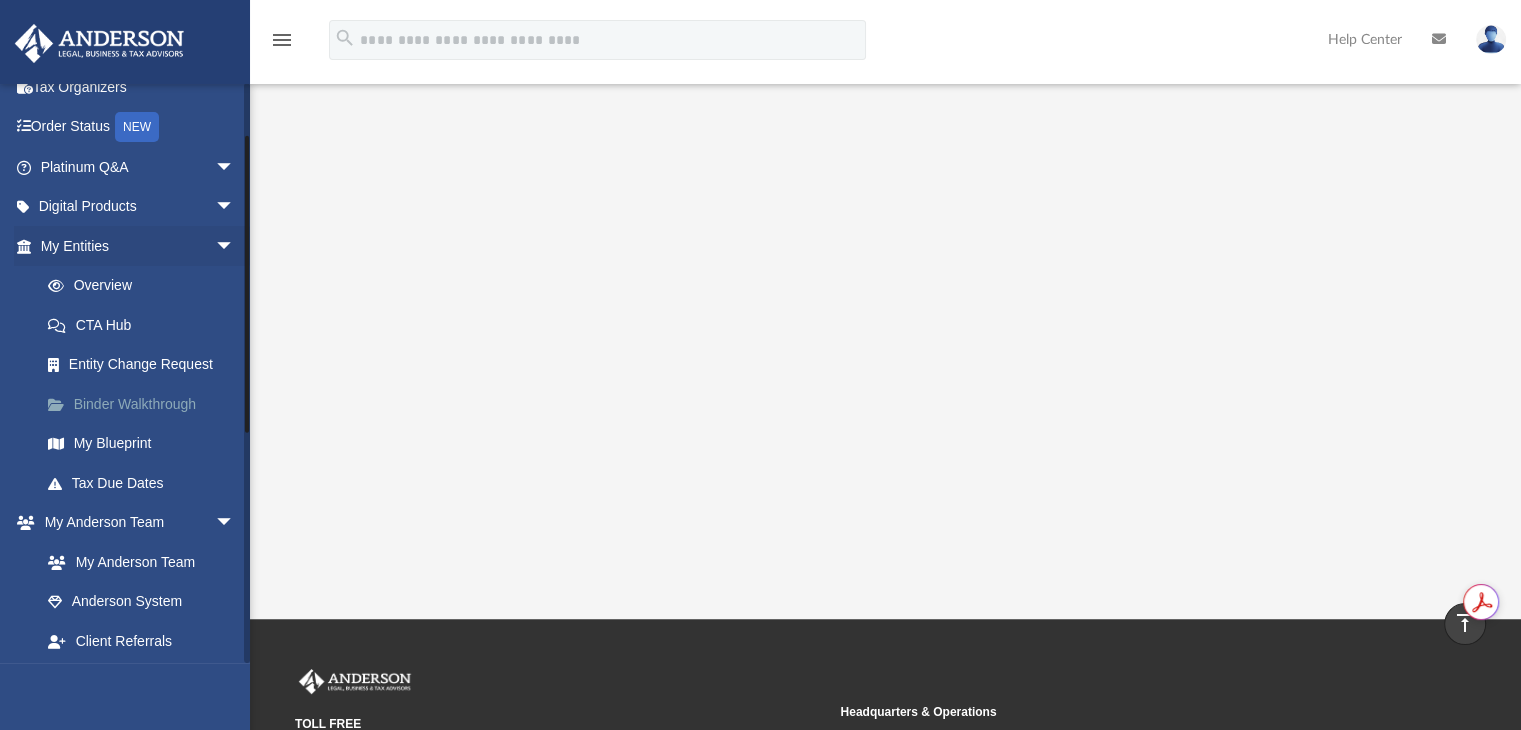 click on "Binder Walkthrough" at bounding box center [146, 404] 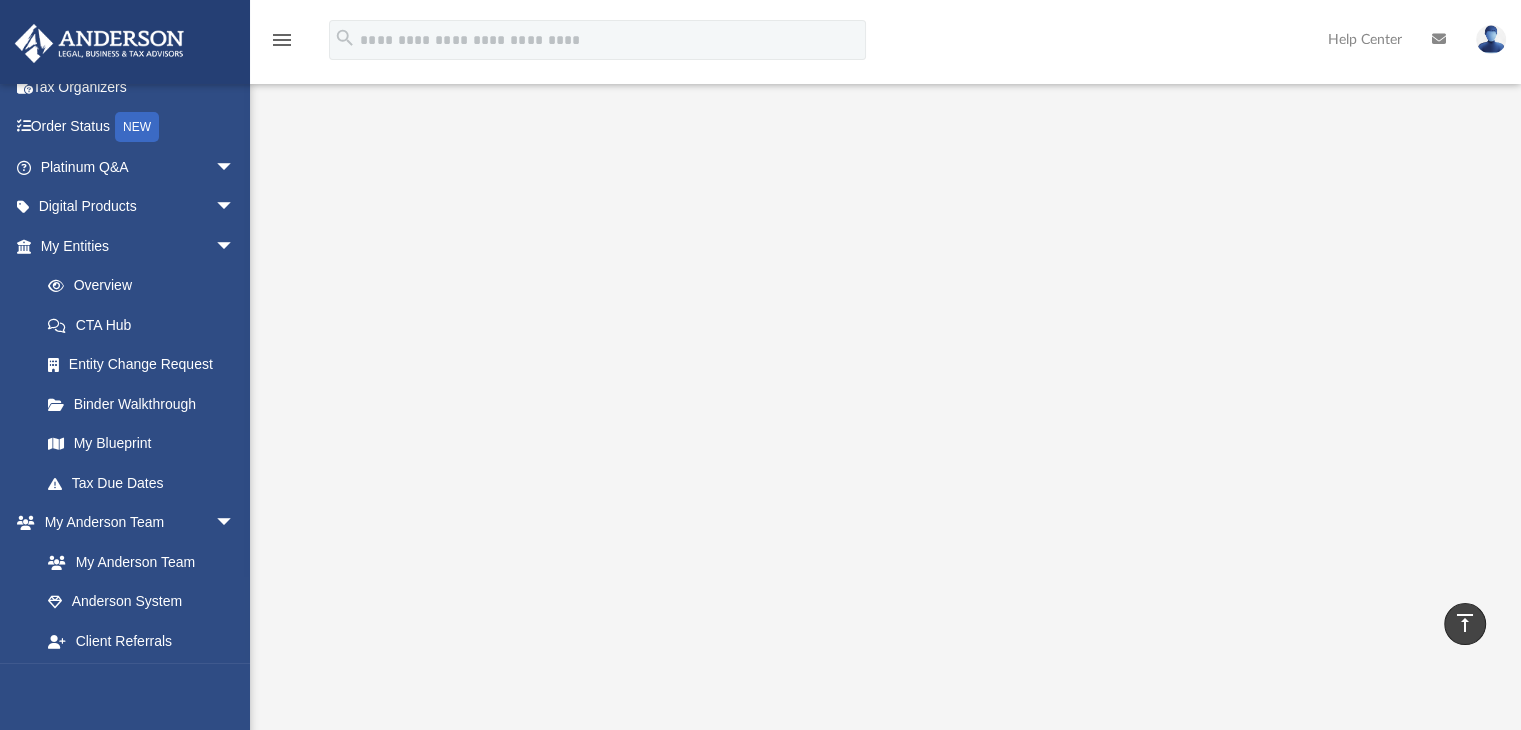 scroll, scrollTop: 0, scrollLeft: 0, axis: both 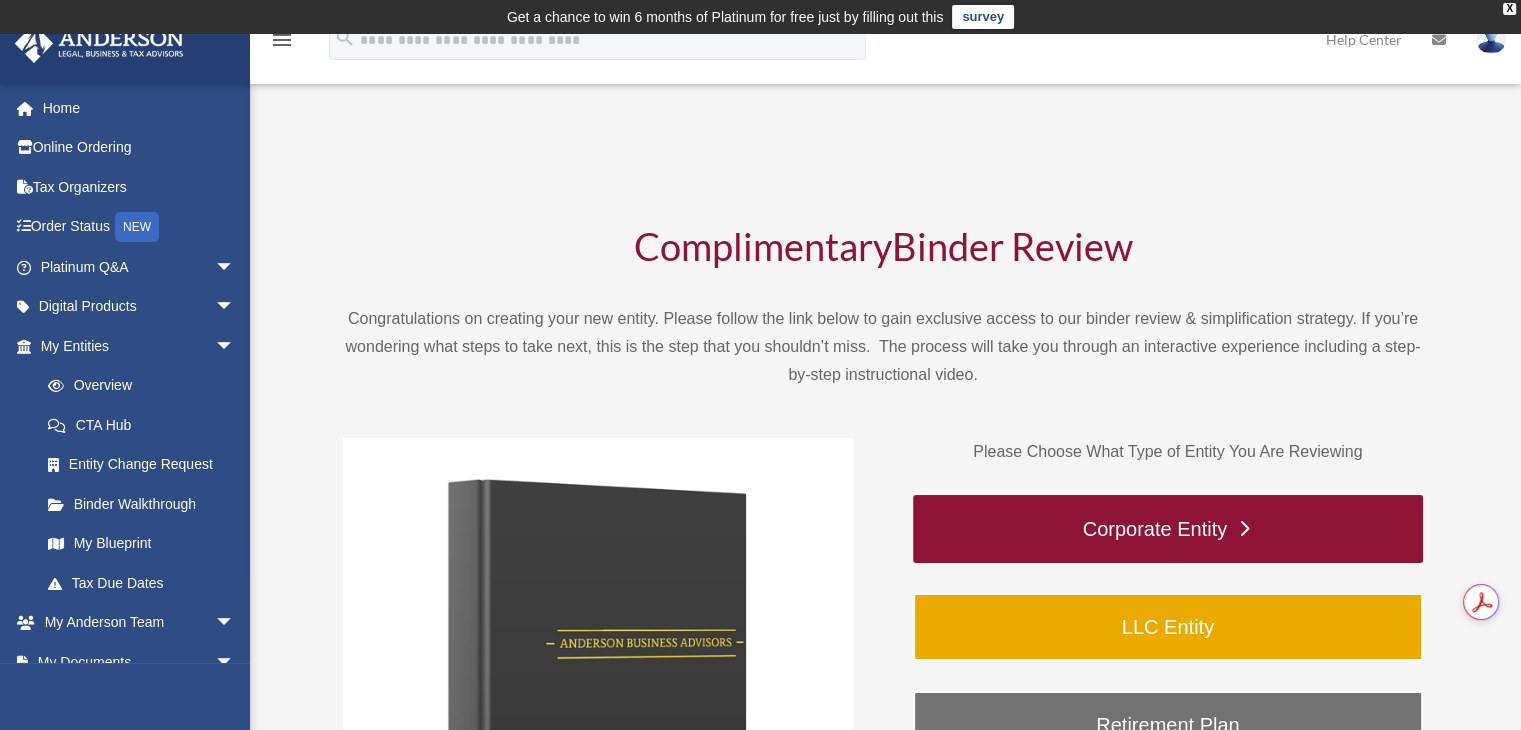 click on "Corporate Entity" at bounding box center [1168, 529] 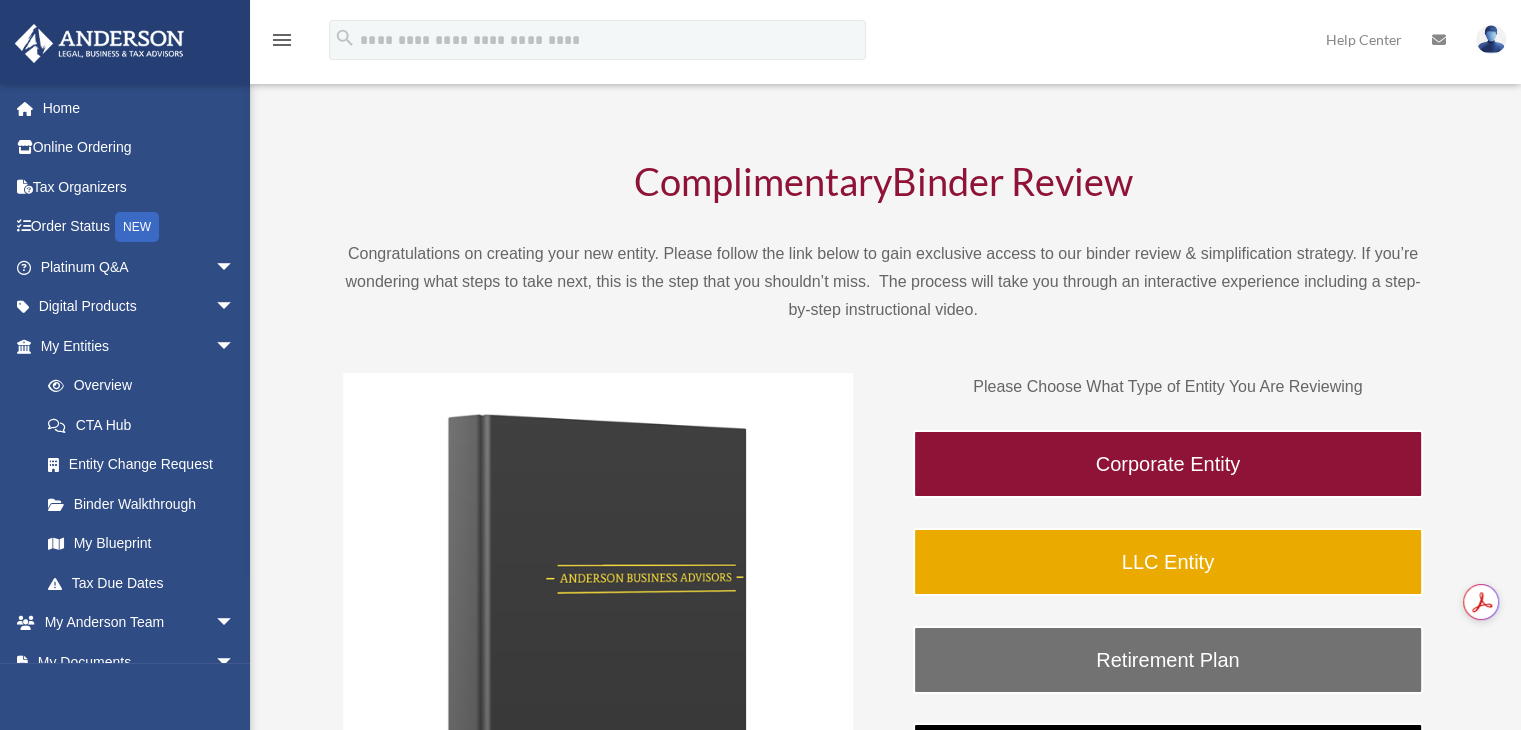 scroll, scrollTop: 100, scrollLeft: 0, axis: vertical 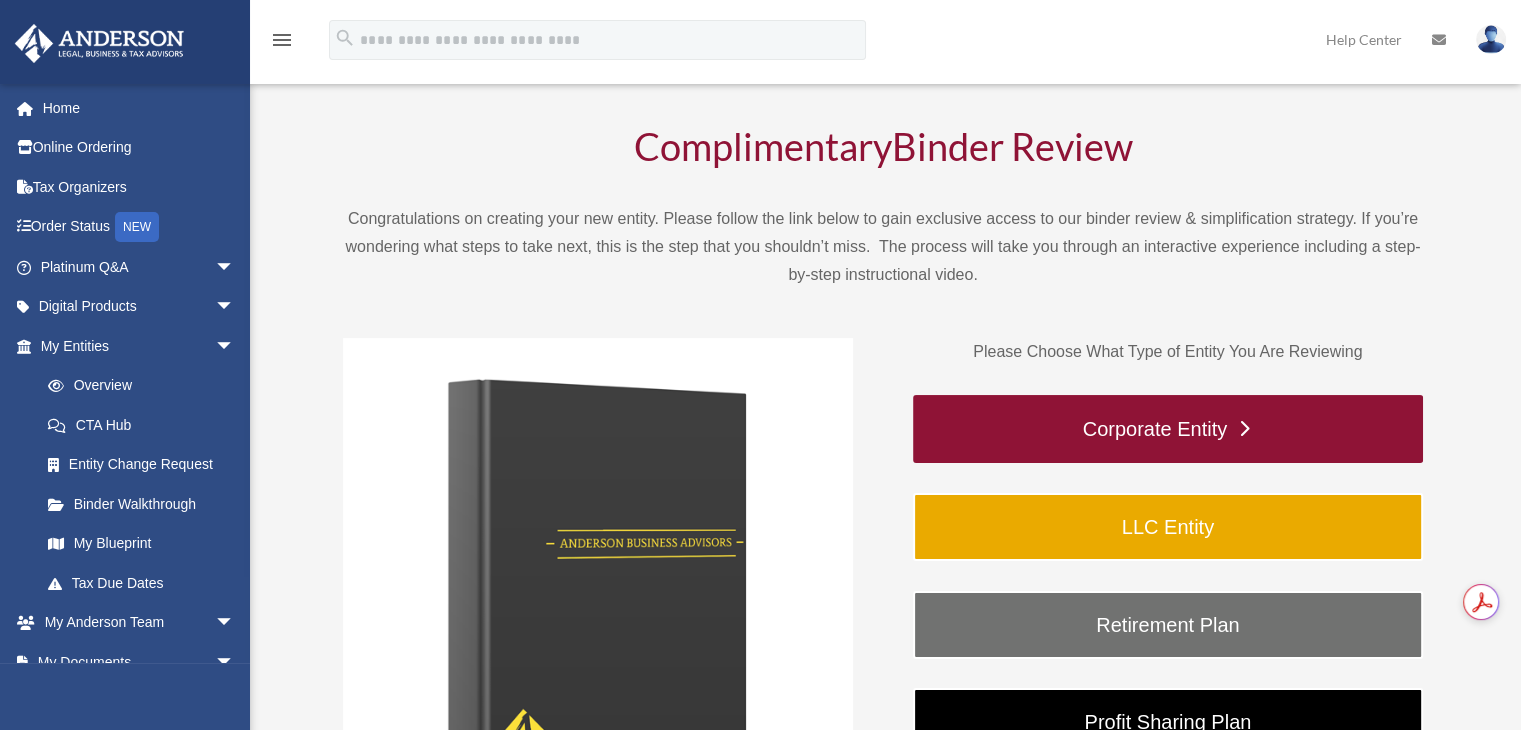 click on "Corporate Entity" at bounding box center (1168, 429) 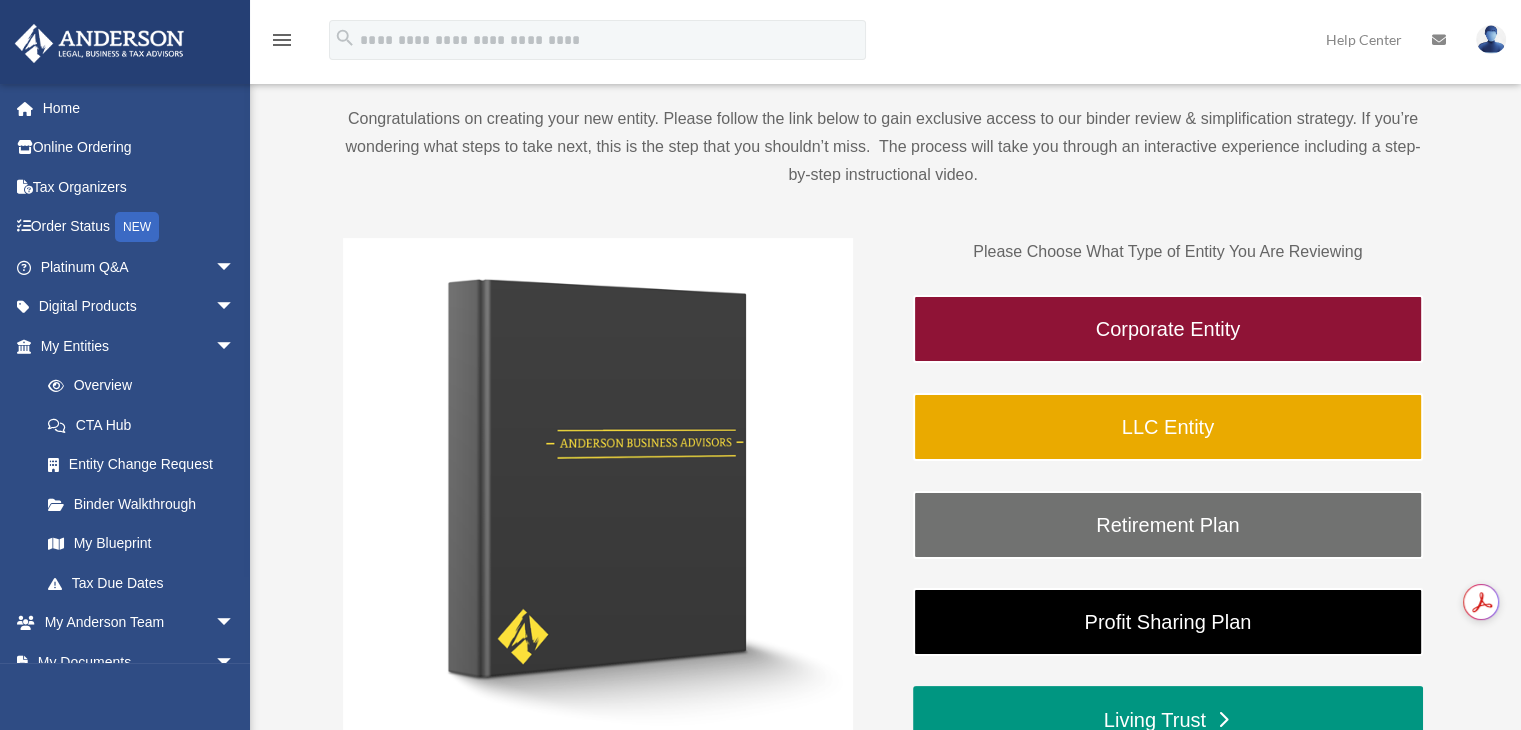 scroll, scrollTop: 300, scrollLeft: 0, axis: vertical 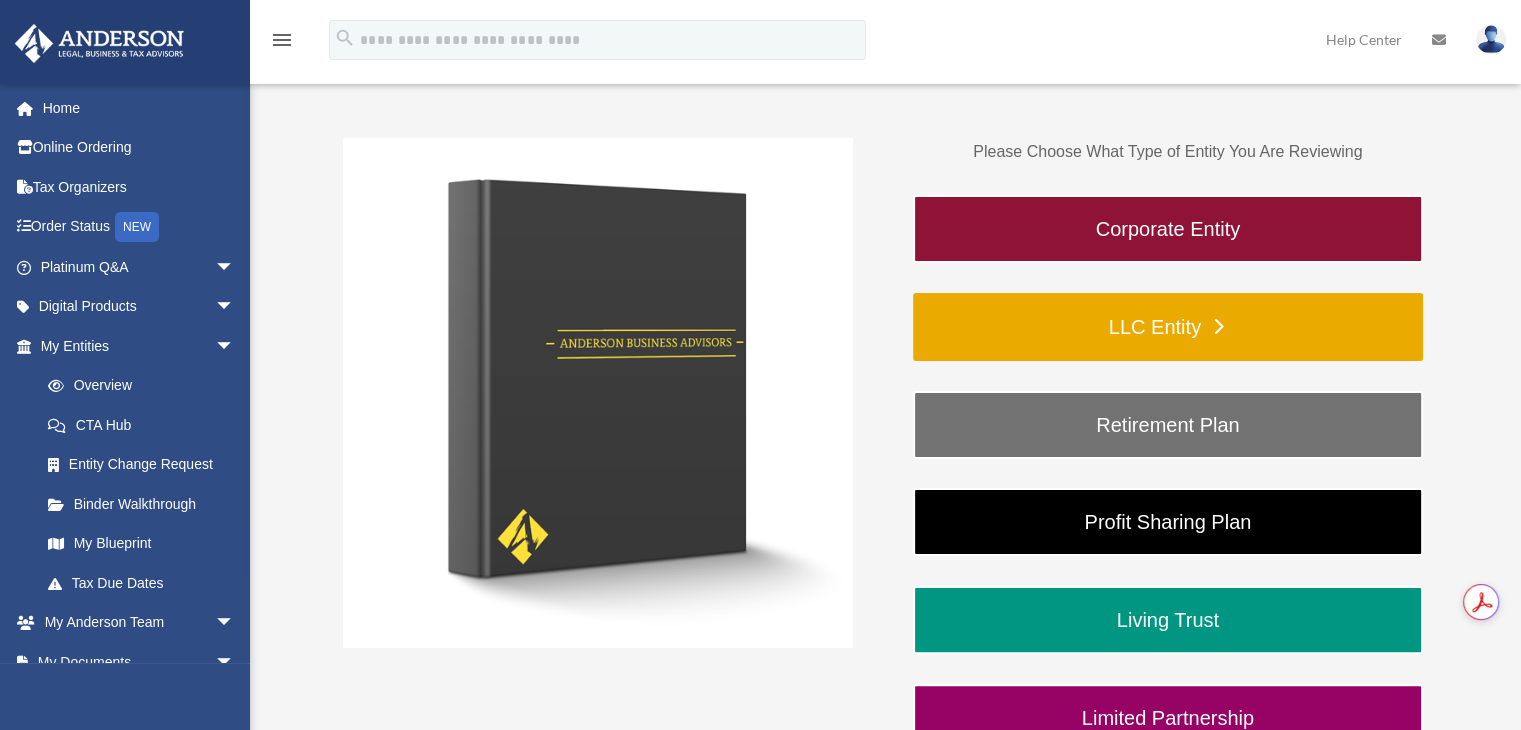 click on "LLC Entity" at bounding box center [1168, 327] 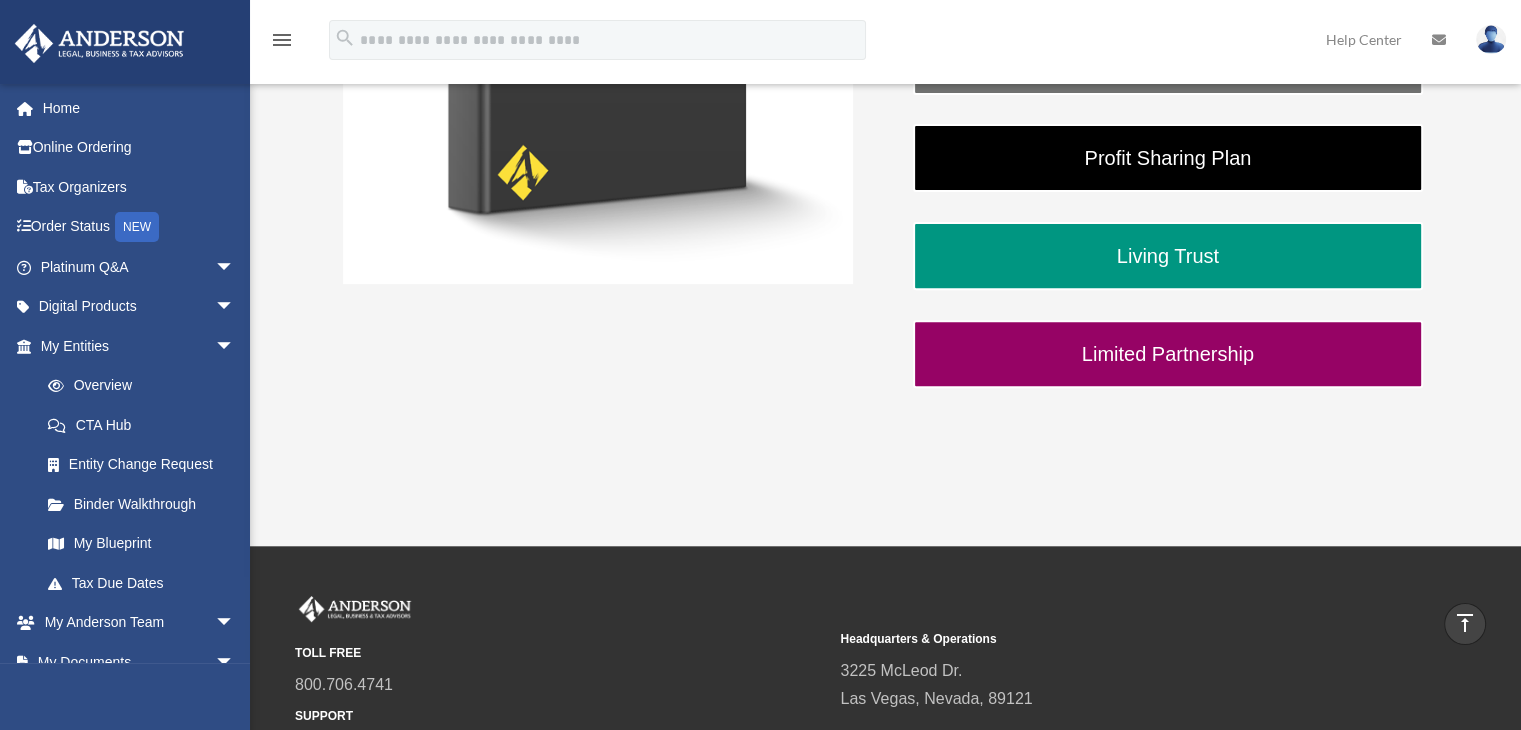 scroll, scrollTop: 700, scrollLeft: 0, axis: vertical 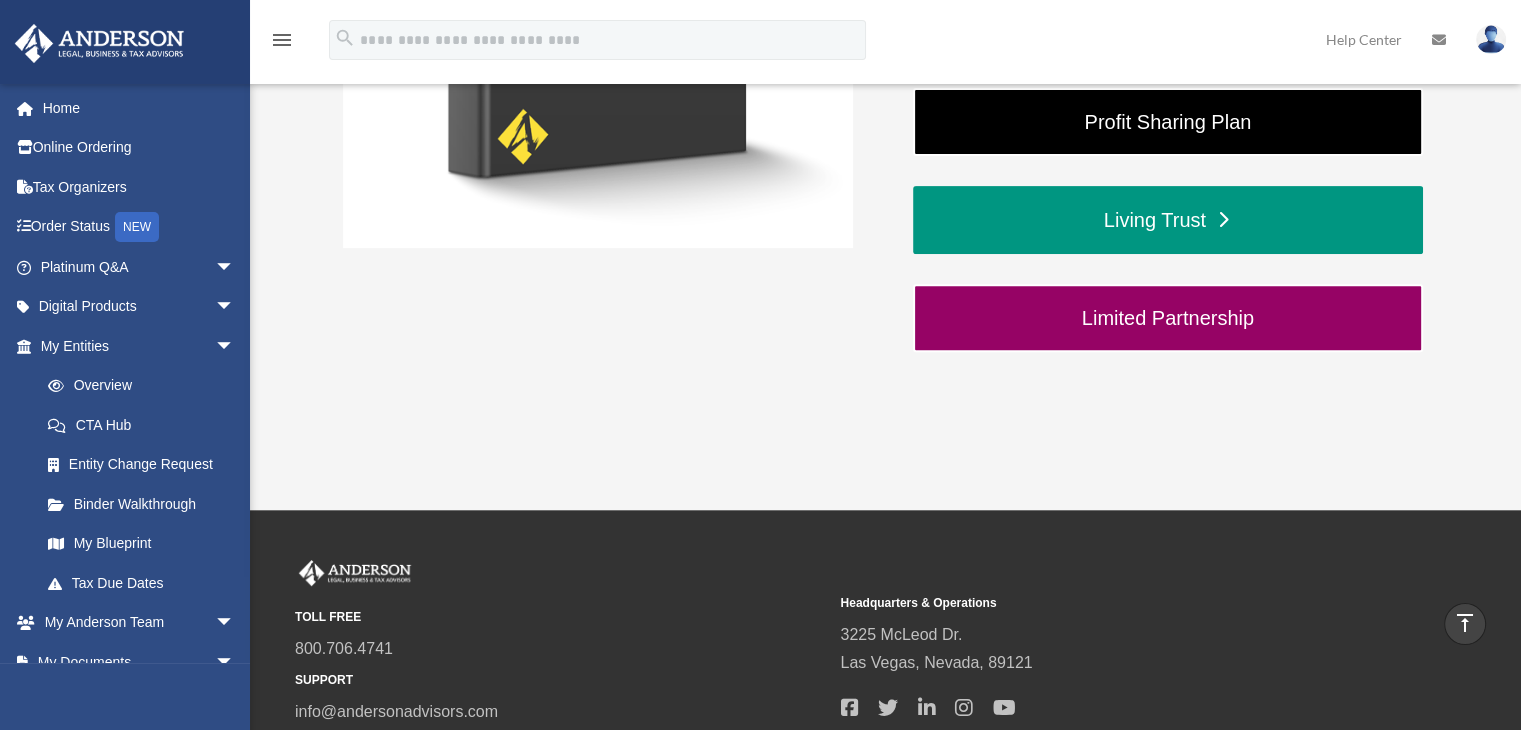 click on "Living Trust" at bounding box center (1168, 220) 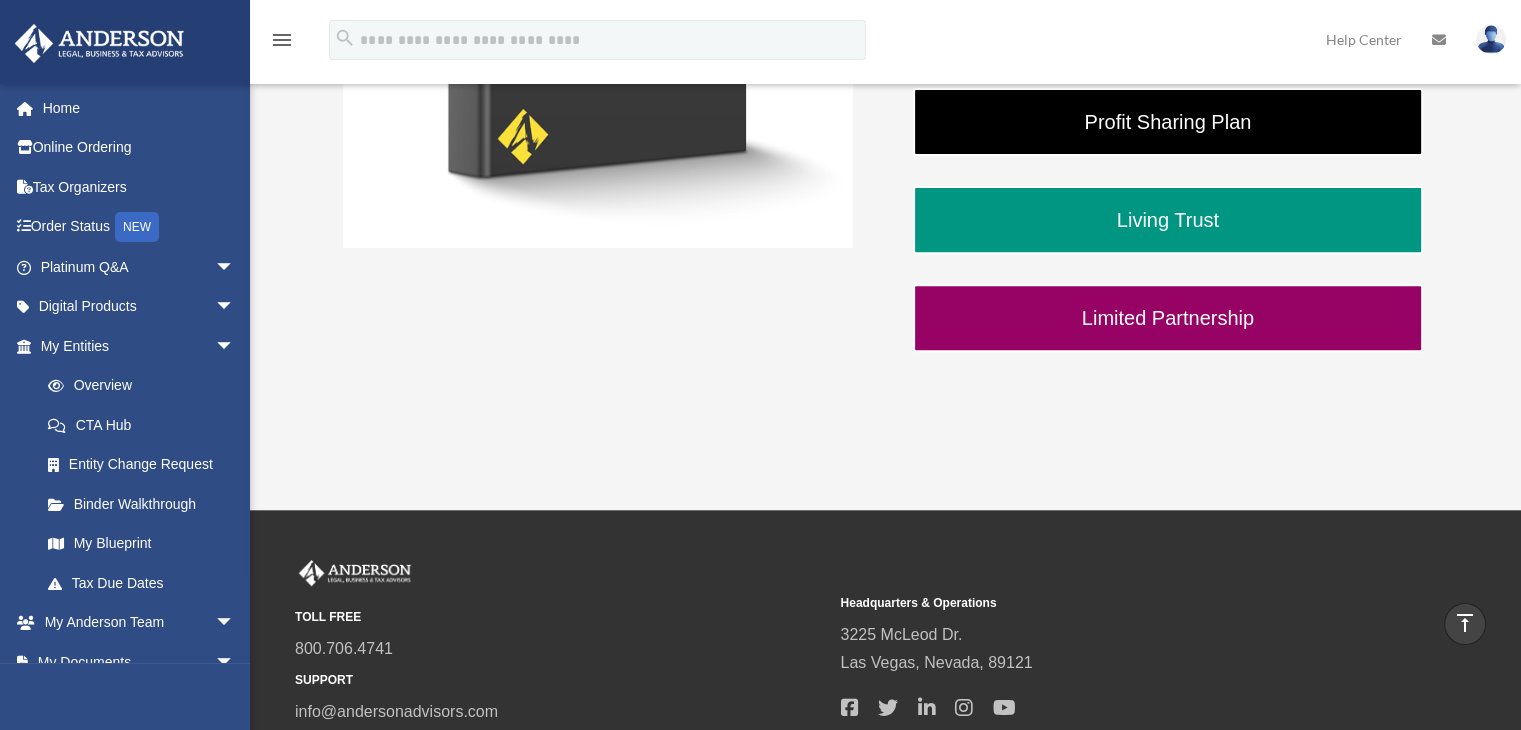 click on "Complimentary  Binder Review
Congratulations on creating your new entity. Please follow the link below to gain exclusive access to our binder review & simplification strategy. If you’re wondering what steps to take next, this is the step that you shouldn’t miss.  The process will take you through an interactive experience including a step-by-step instructional video.
Please Choose What Type of Entity You Are Reviewing
Corporate Entity
LLC Entity
Retirement Plan
Profit Sharing Plan
Living Trust
Limited Partnership" at bounding box center [883, -61] 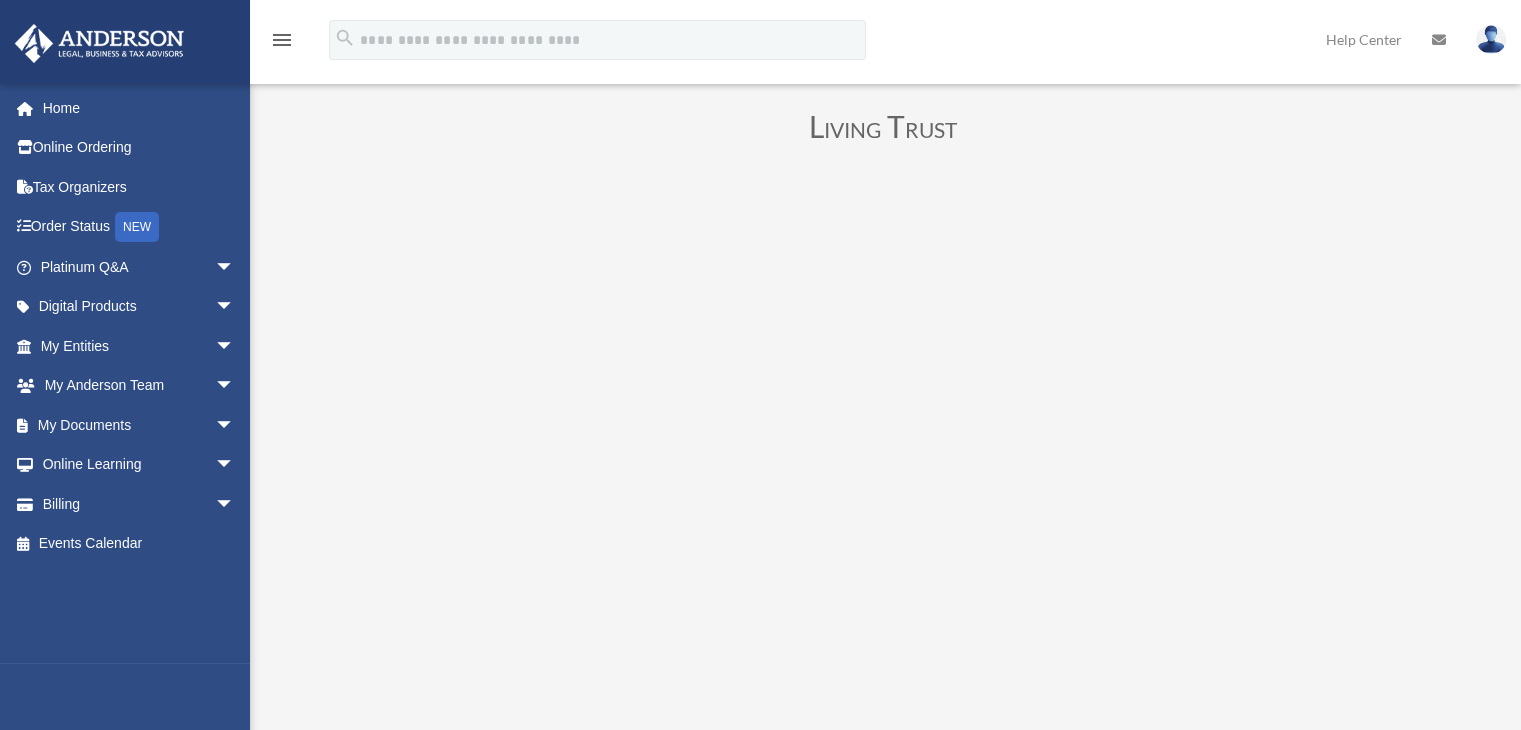 scroll, scrollTop: 0, scrollLeft: 0, axis: both 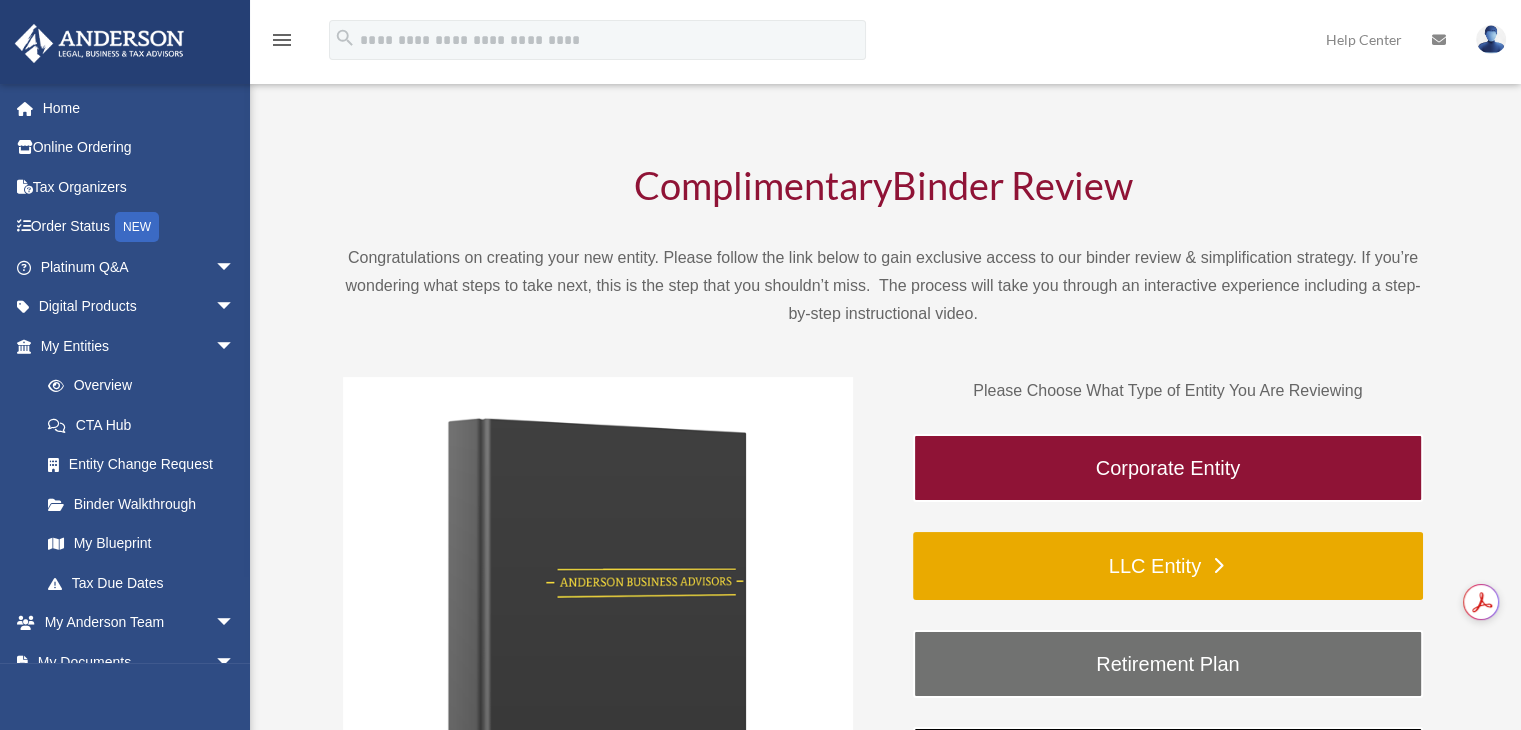 click on "LLC Entity" at bounding box center [1168, 566] 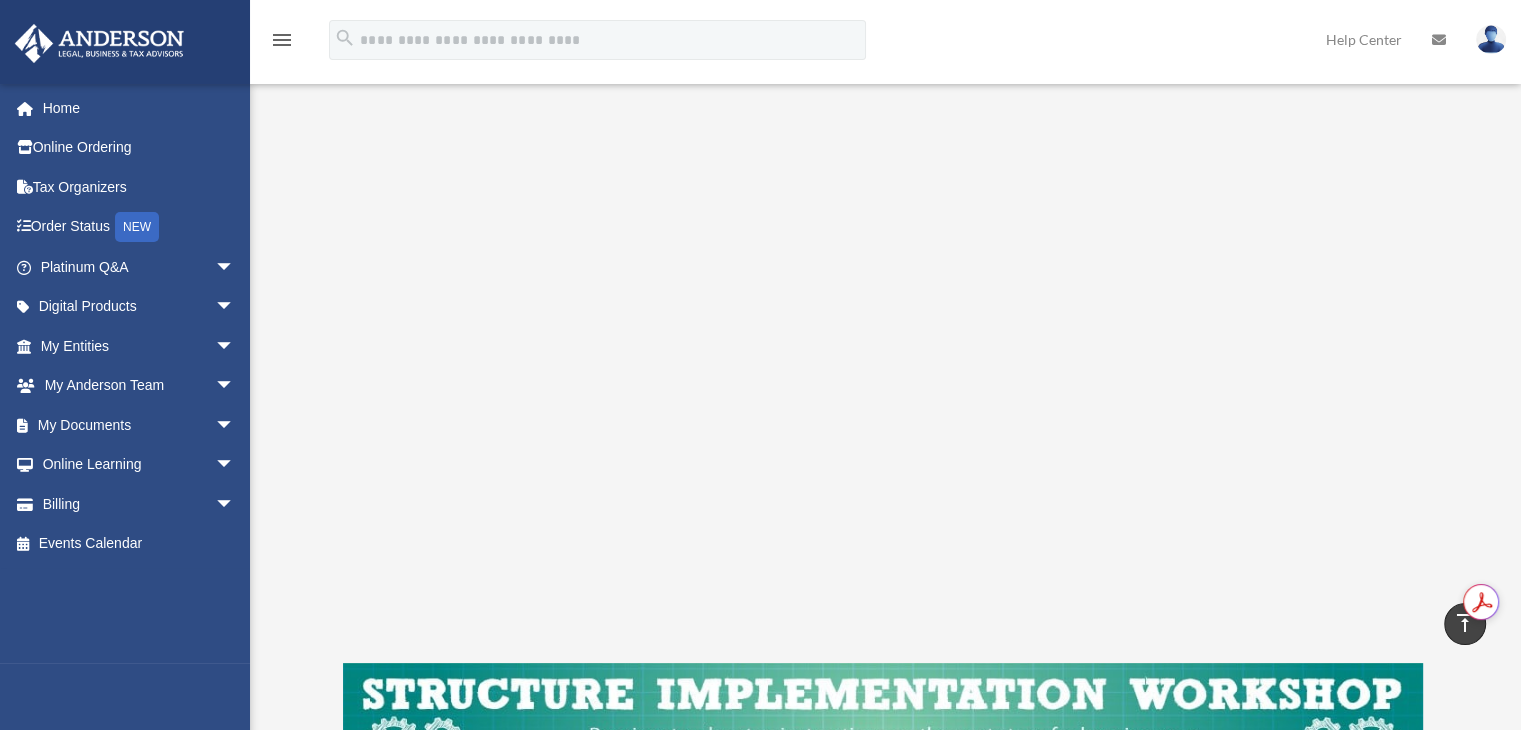 scroll, scrollTop: 314, scrollLeft: 0, axis: vertical 